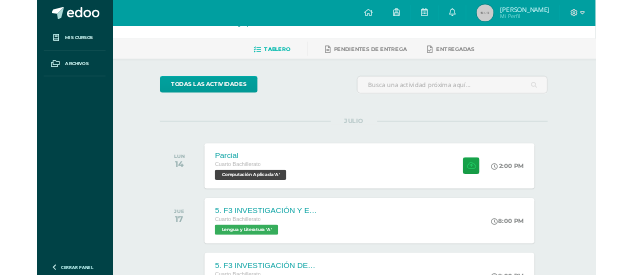 scroll, scrollTop: 65, scrollLeft: 0, axis: vertical 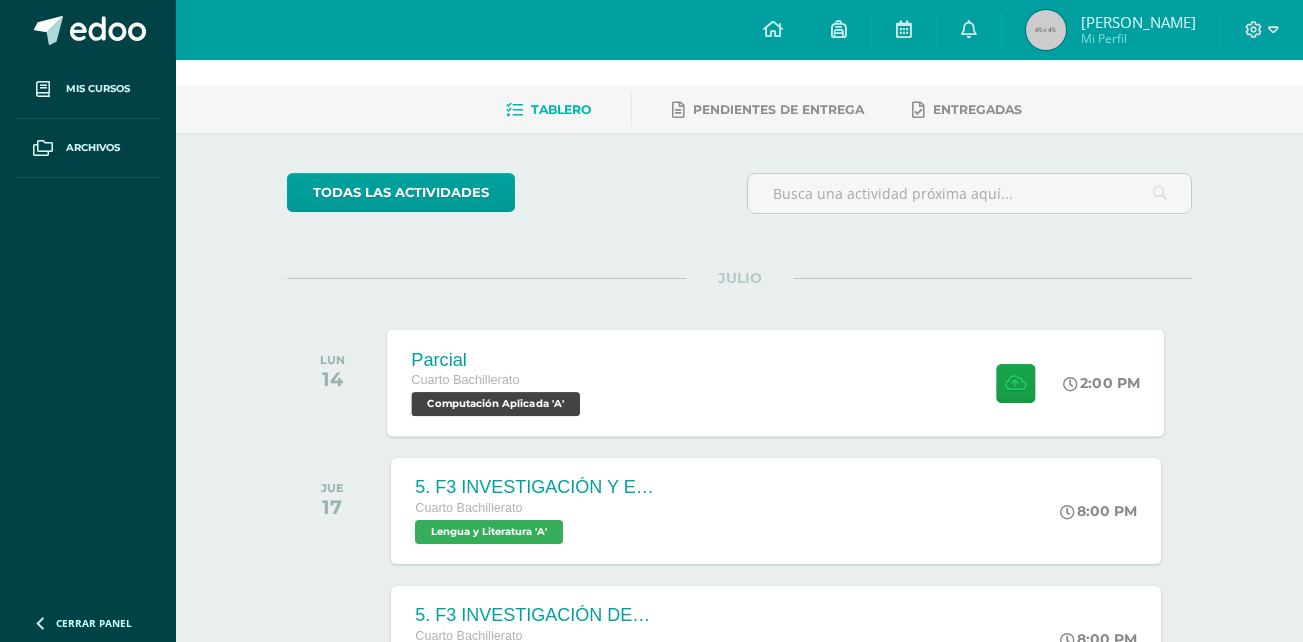 click on "Parcial
Cuarto Bachillerato
Computación Aplicada 'A'
2:00 PM
Parcial
Computación Aplicada" at bounding box center (776, 382) 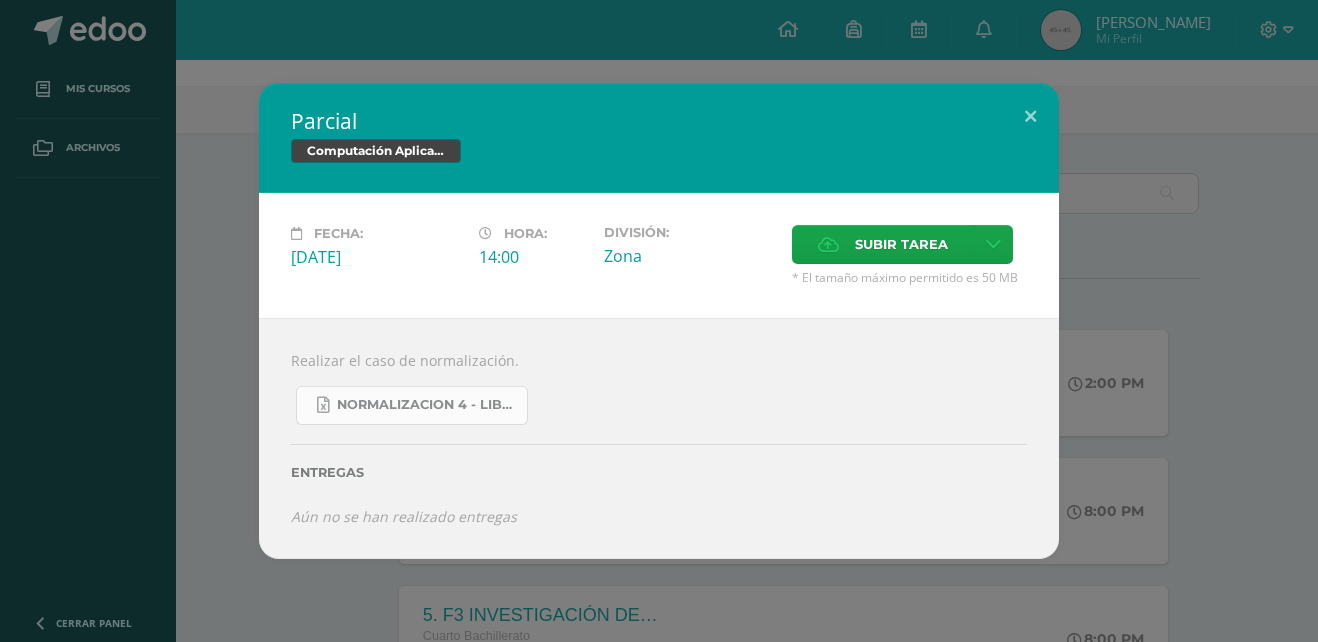 click on "NORMALIZACION 4 - LIBROS.xlsx" at bounding box center [412, 405] 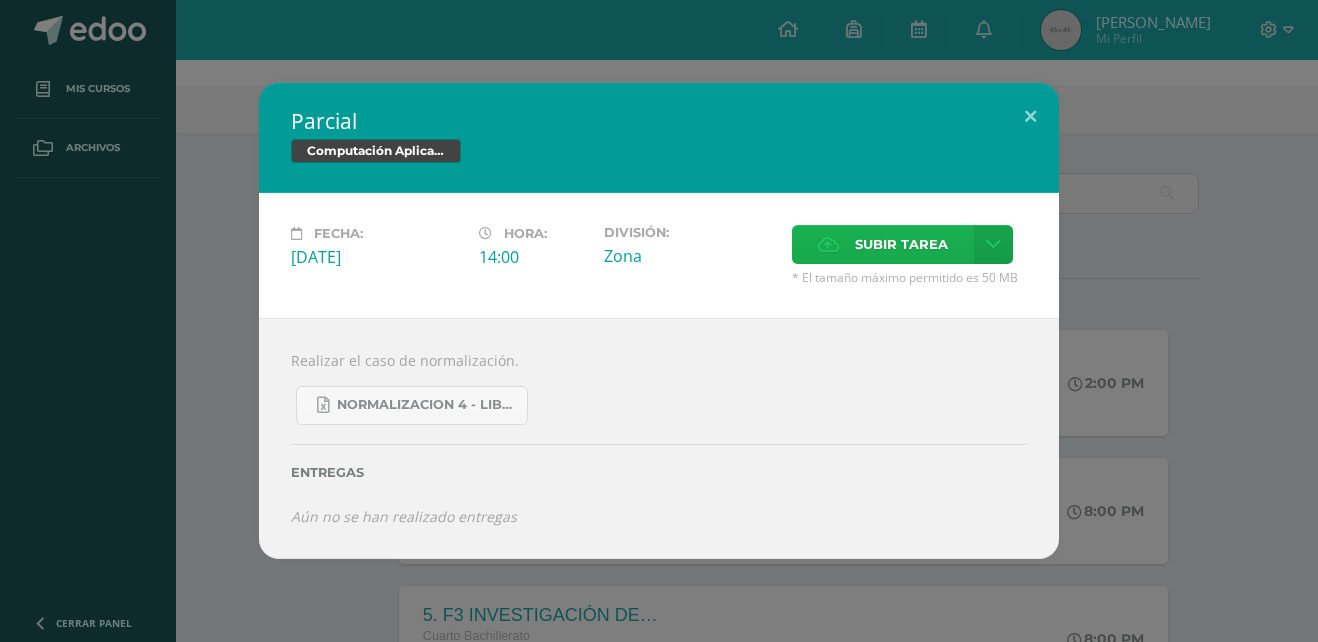click on "Subir tarea" at bounding box center [901, 244] 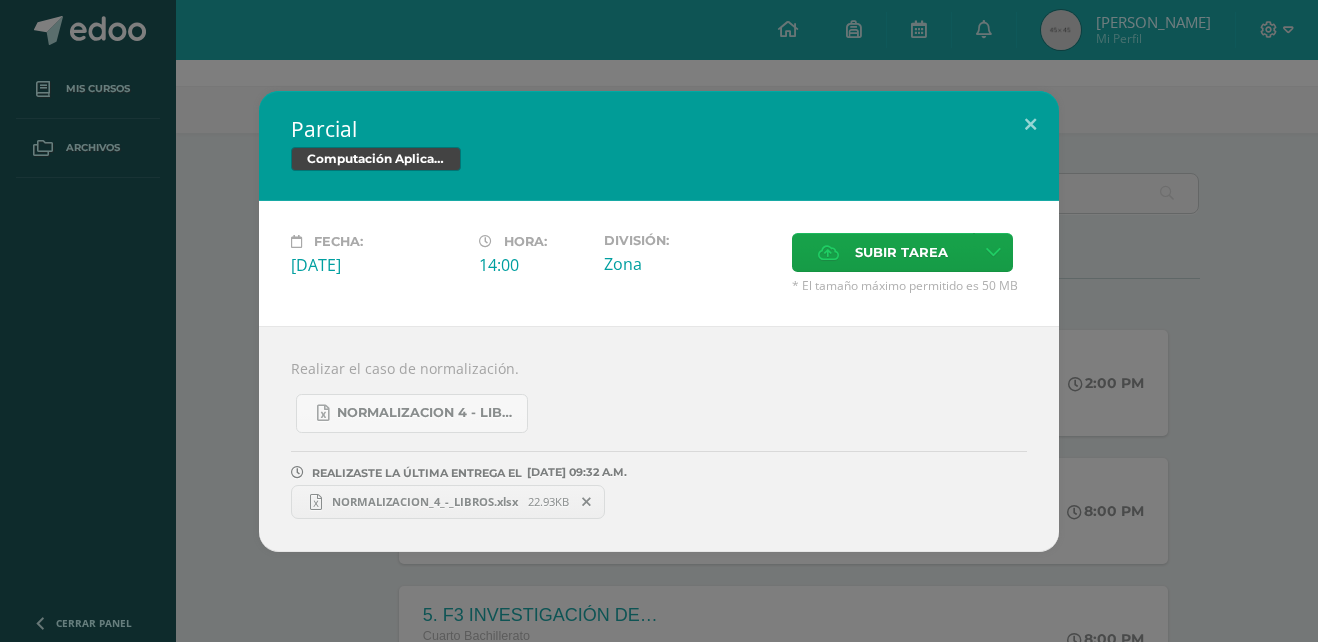 click on "NORMALIZACION_4_-_LIBROS.xlsx" at bounding box center [425, 501] 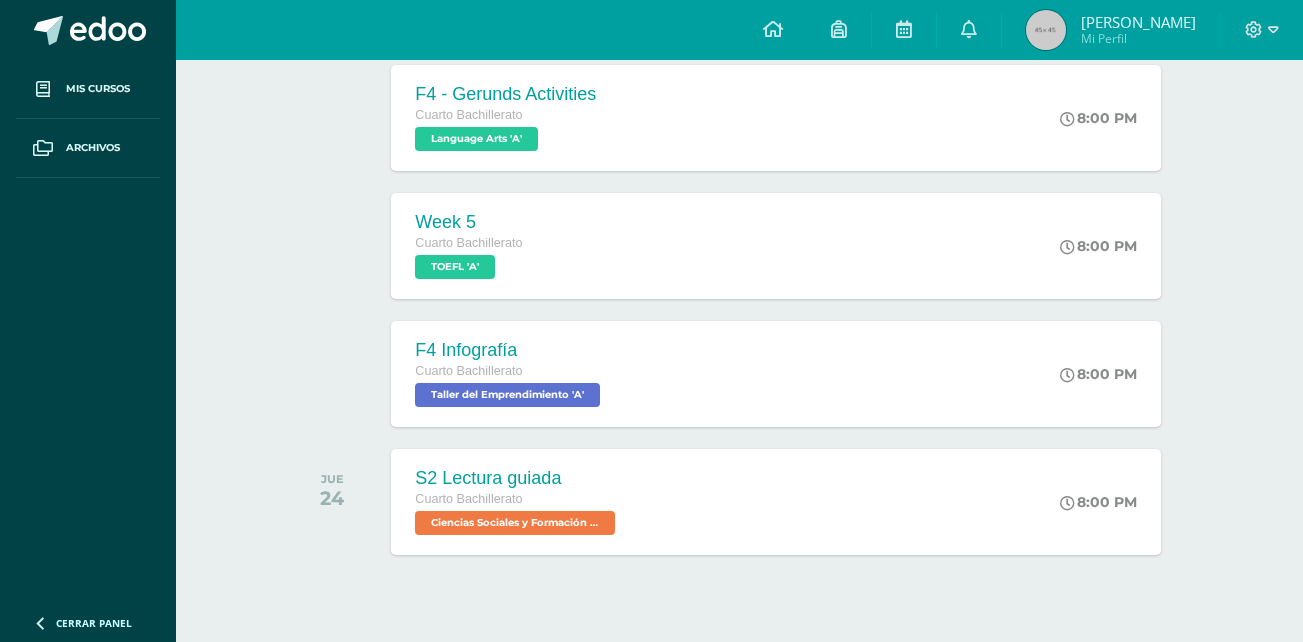 scroll, scrollTop: 2161, scrollLeft: 0, axis: vertical 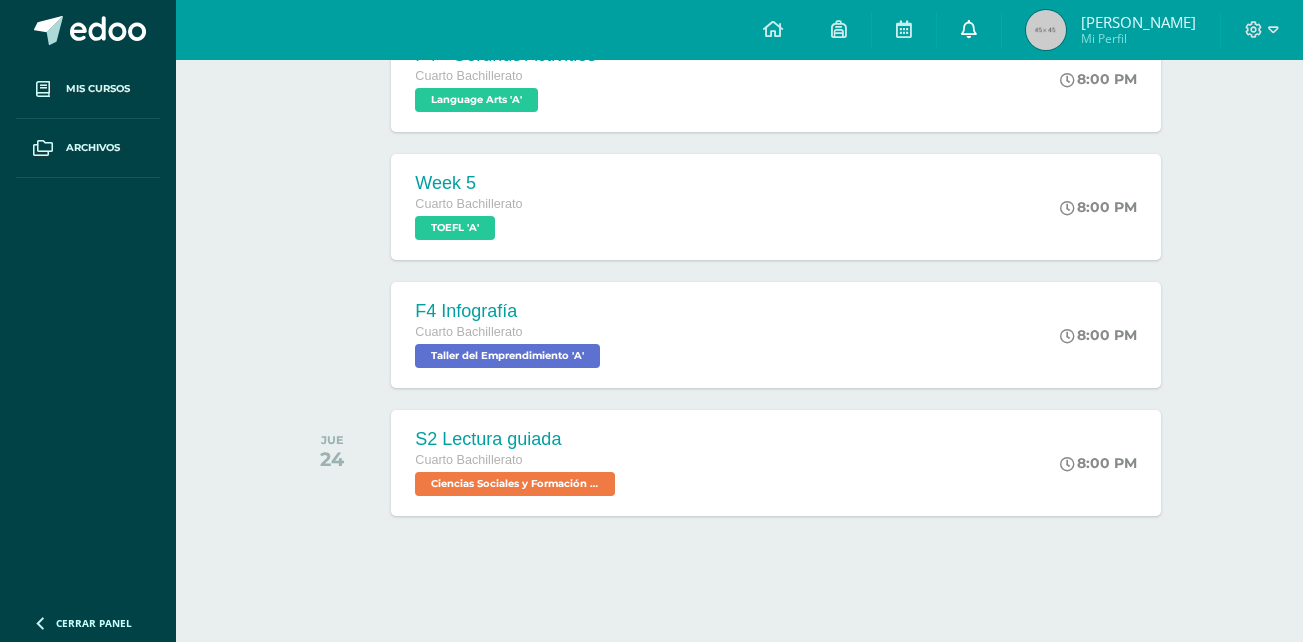 click at bounding box center [969, 30] 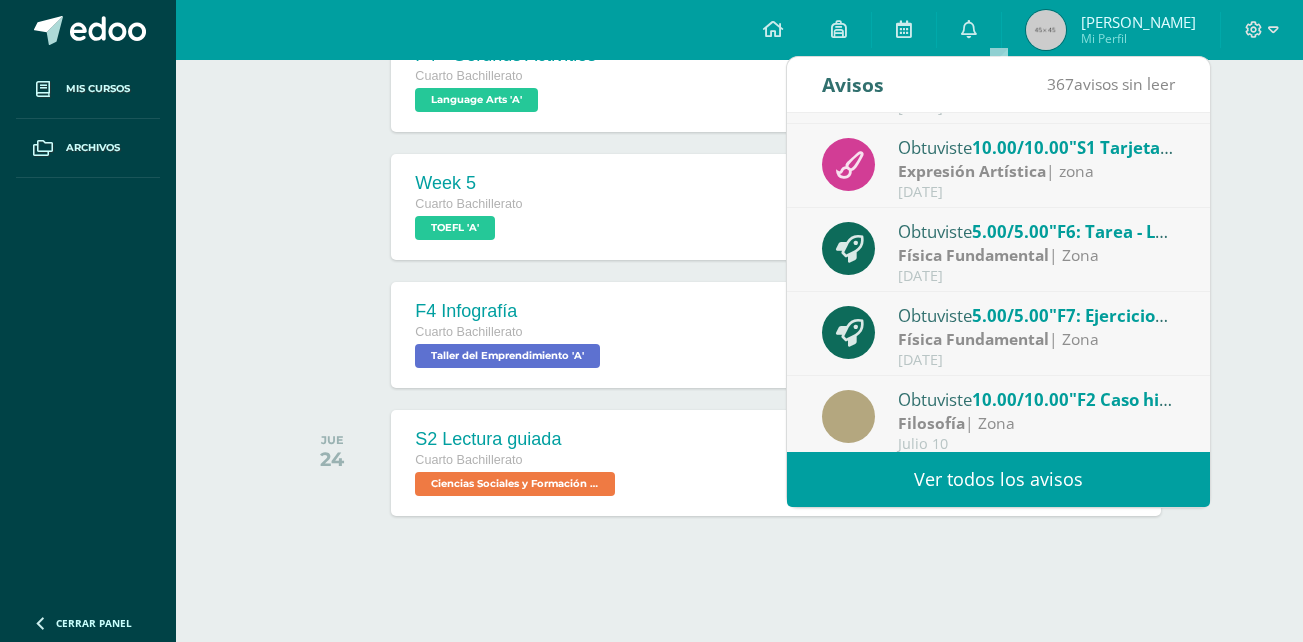 scroll, scrollTop: 333, scrollLeft: 0, axis: vertical 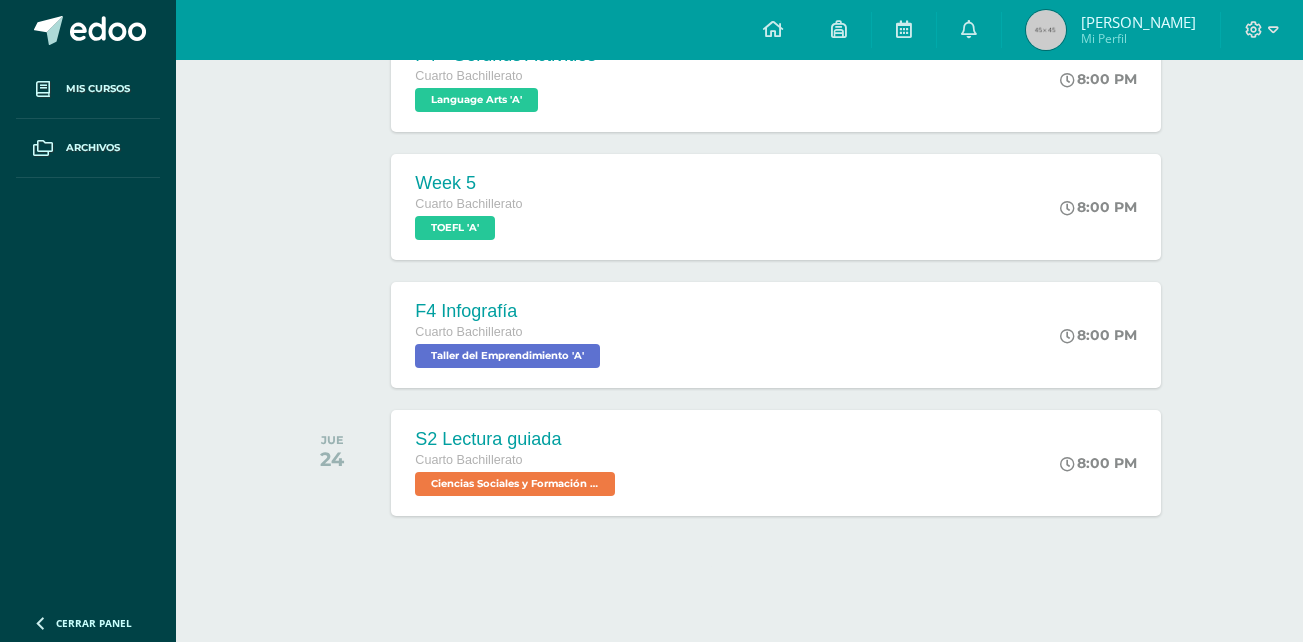 click on "todas las Actividades
No tienes actividades
Échale un vistazo a los demás períodos o  sal y disfruta del sol
JULIO
LUN
14
Parcial
Cuarto Bachillerato
Computación Aplicada 'A'
2:00 PM
1" at bounding box center (739, -661) 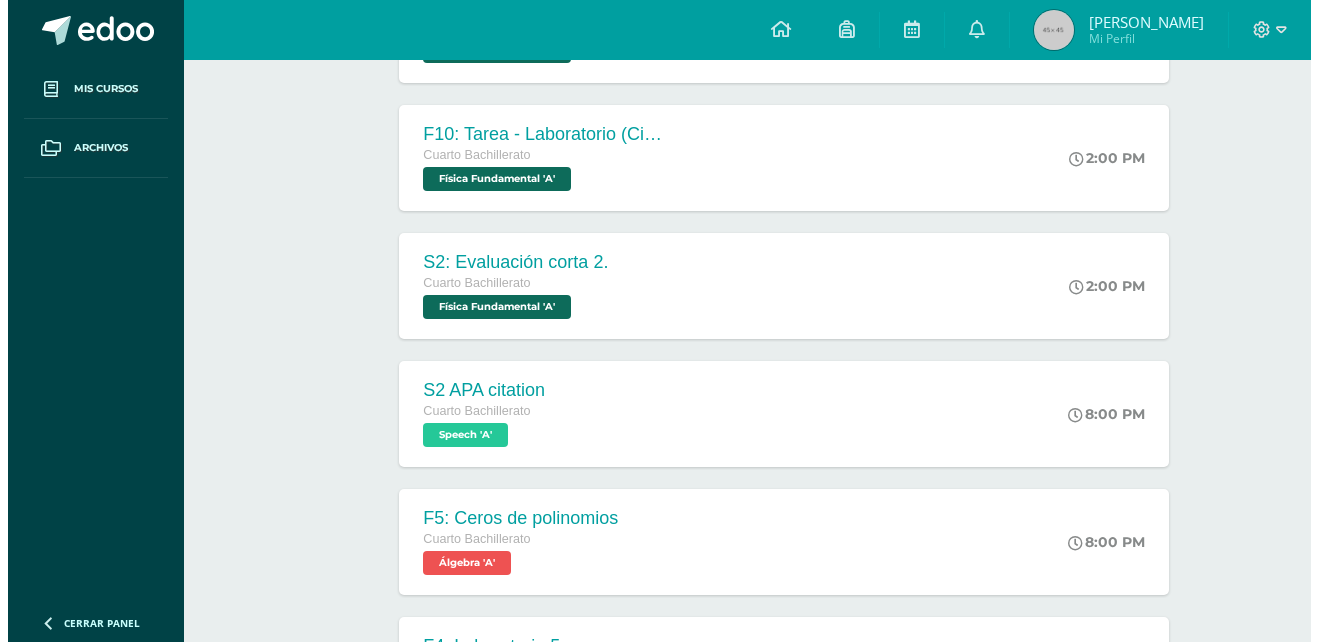 scroll, scrollTop: 788, scrollLeft: 0, axis: vertical 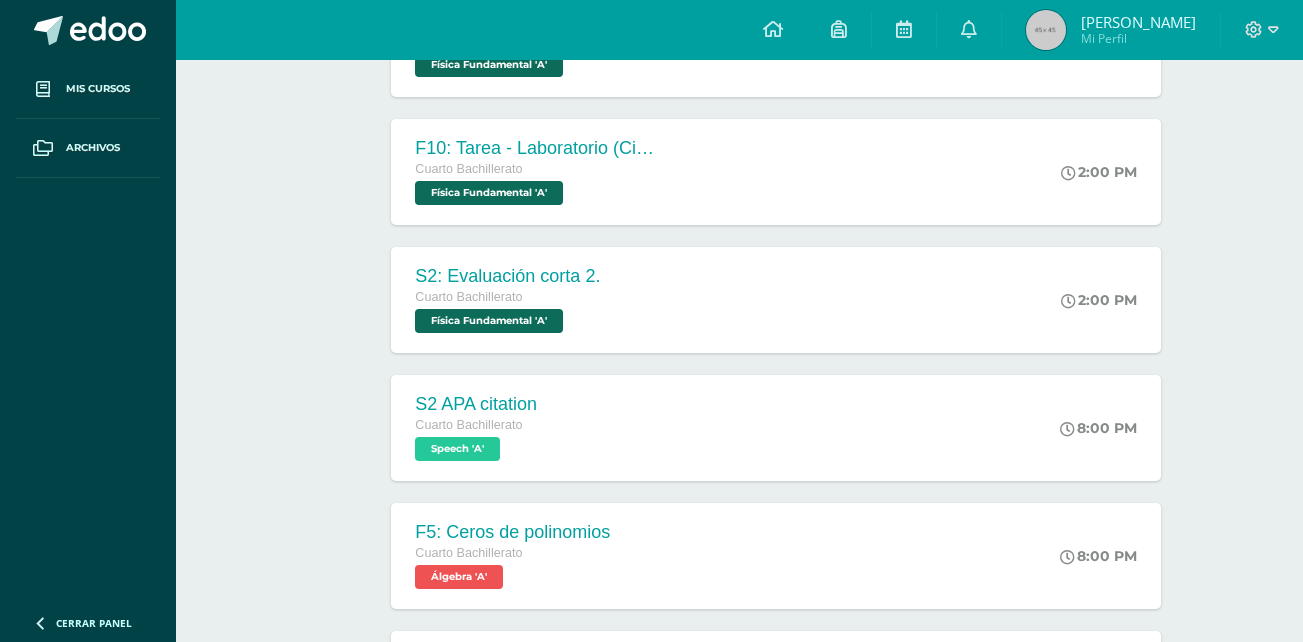 click at bounding box center (337, 172) 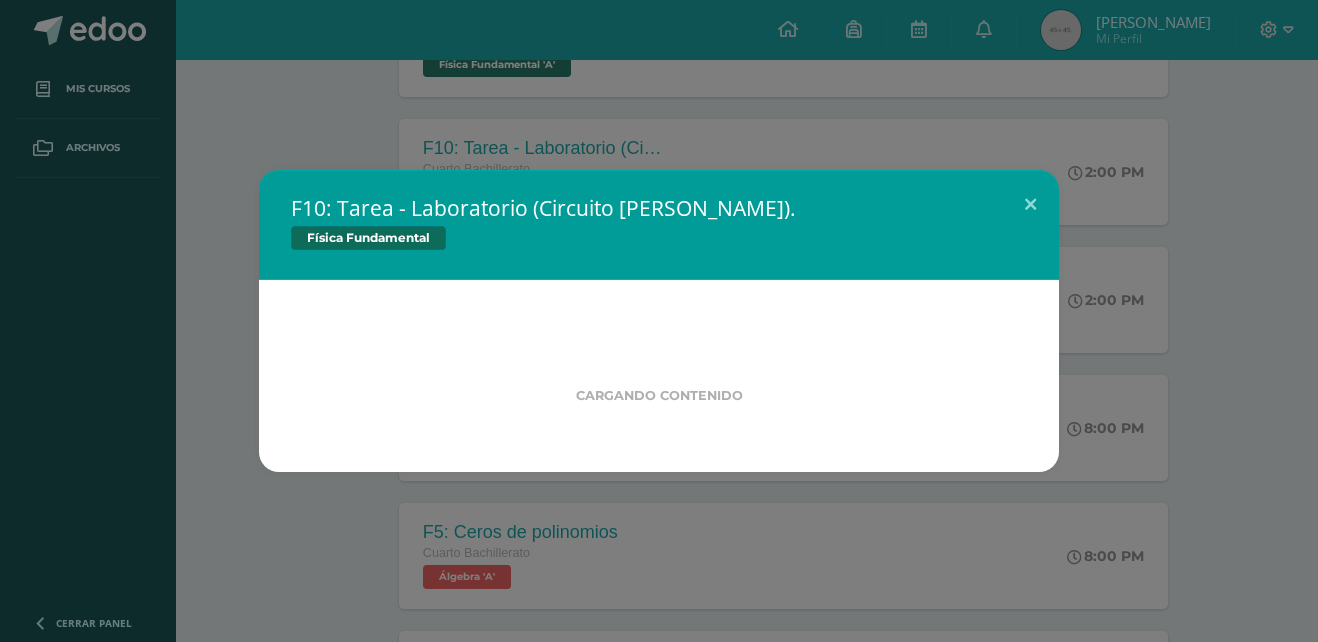 click on "F10: Tarea - Laboratorio (Circuito de Kirchoff).
Física Fundamental
Cargando contenido" at bounding box center [659, 321] 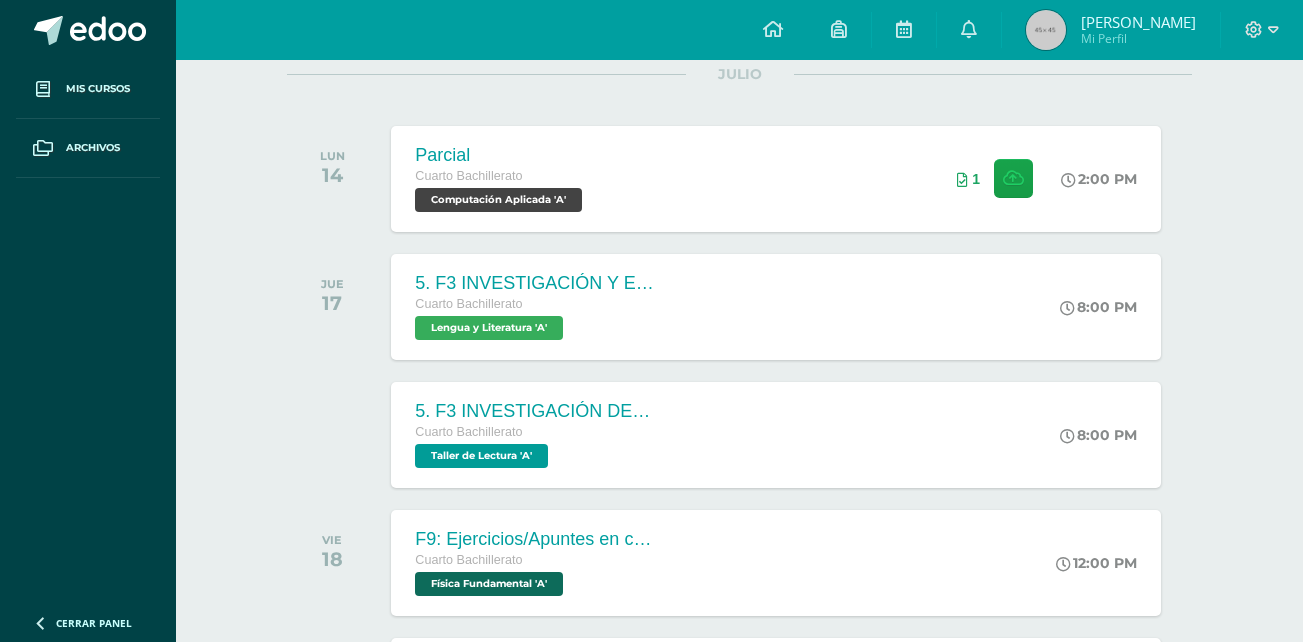 scroll, scrollTop: 0, scrollLeft: 0, axis: both 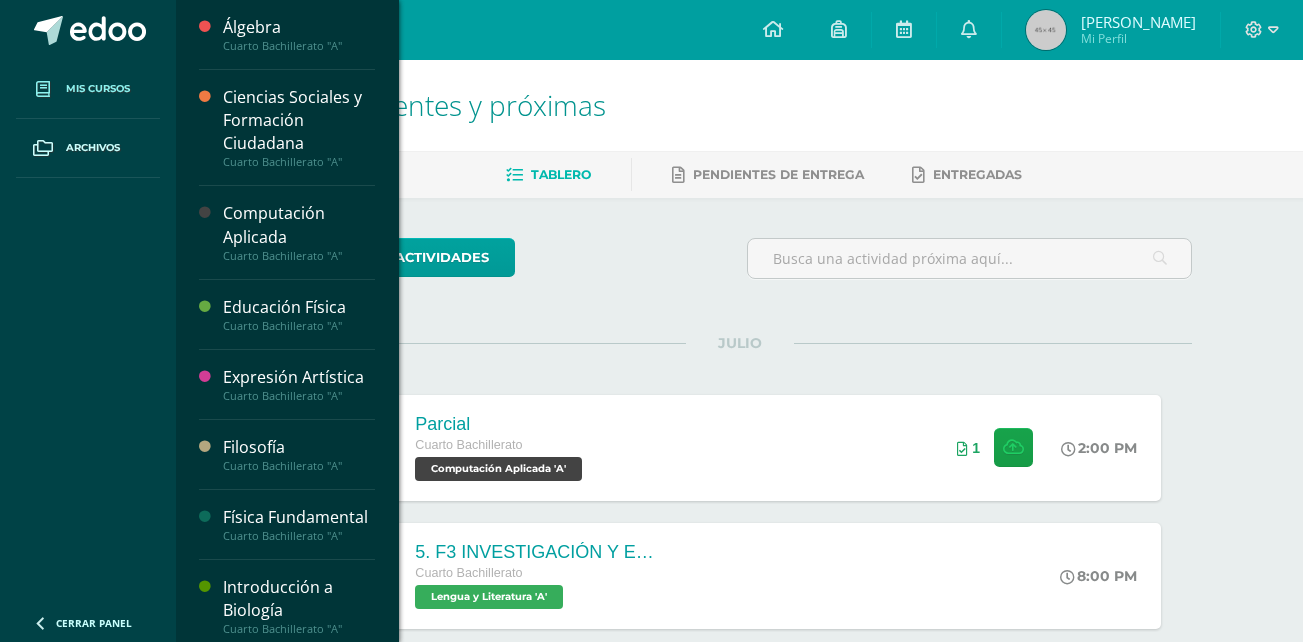 click on "Mis cursos" at bounding box center [88, 89] 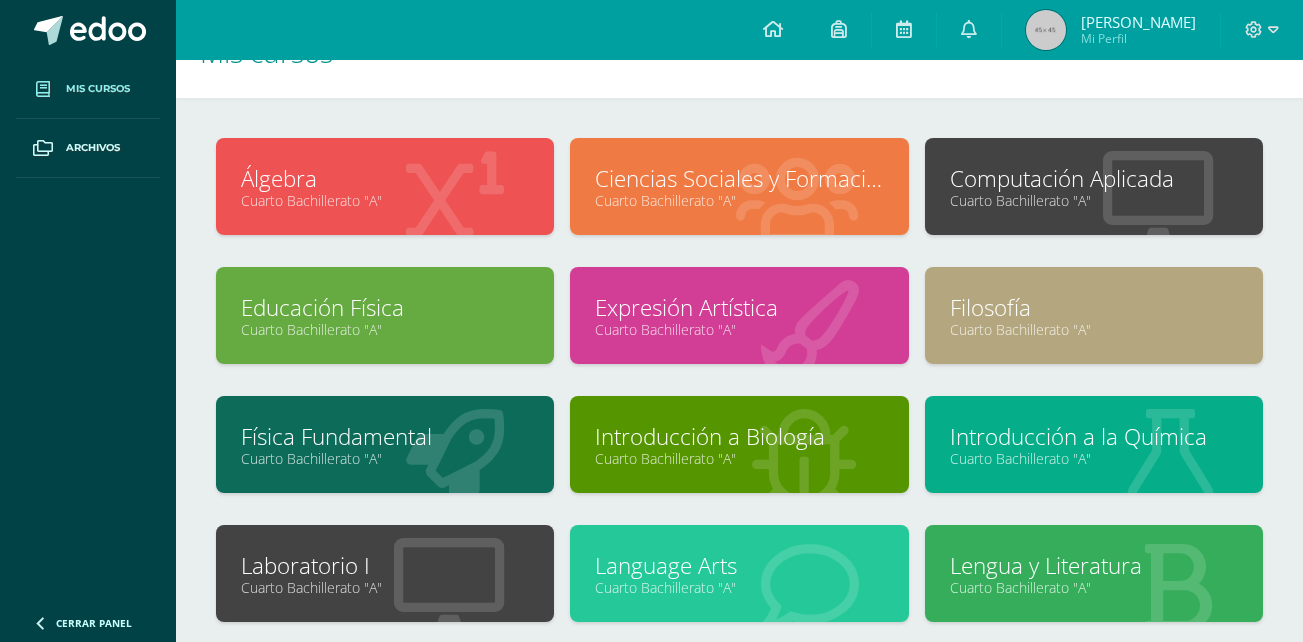 scroll, scrollTop: 54, scrollLeft: 0, axis: vertical 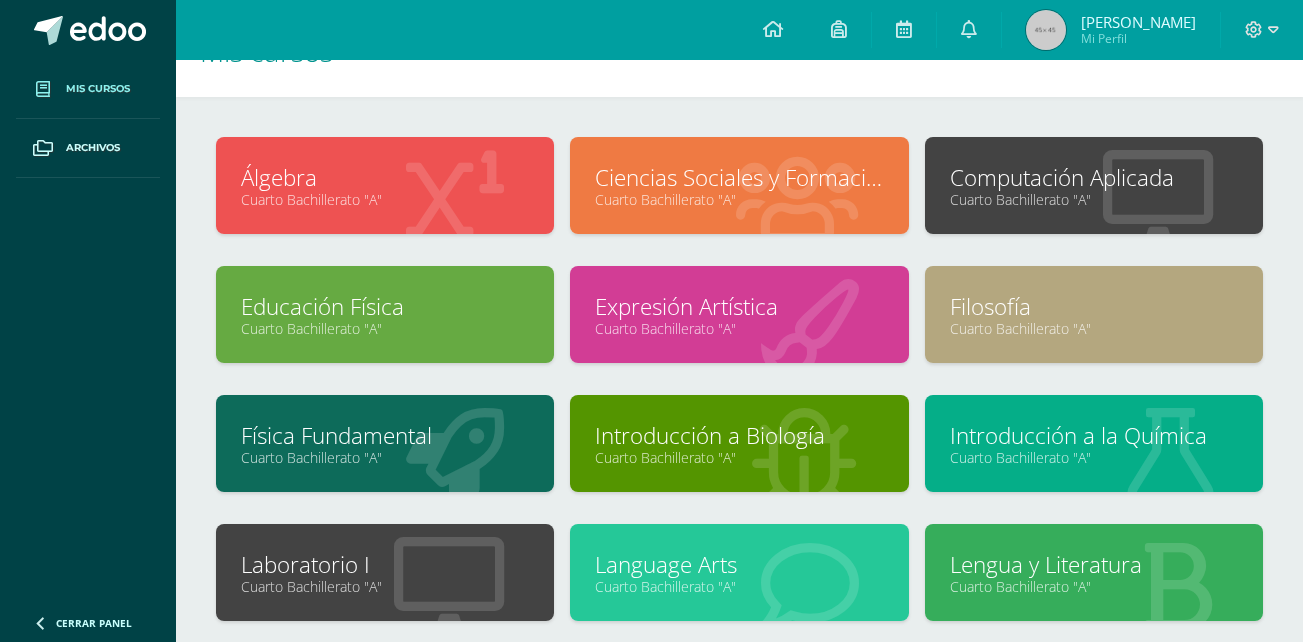 click on "Computación Aplicada" at bounding box center [1094, 177] 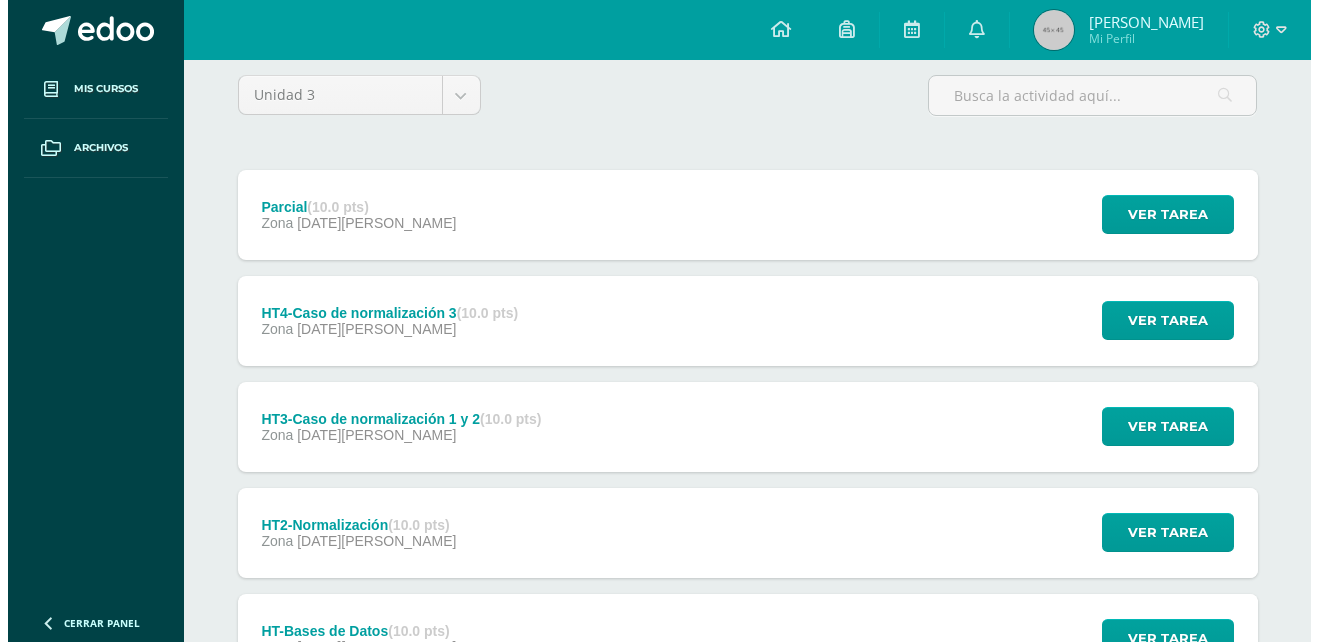 scroll, scrollTop: 282, scrollLeft: 0, axis: vertical 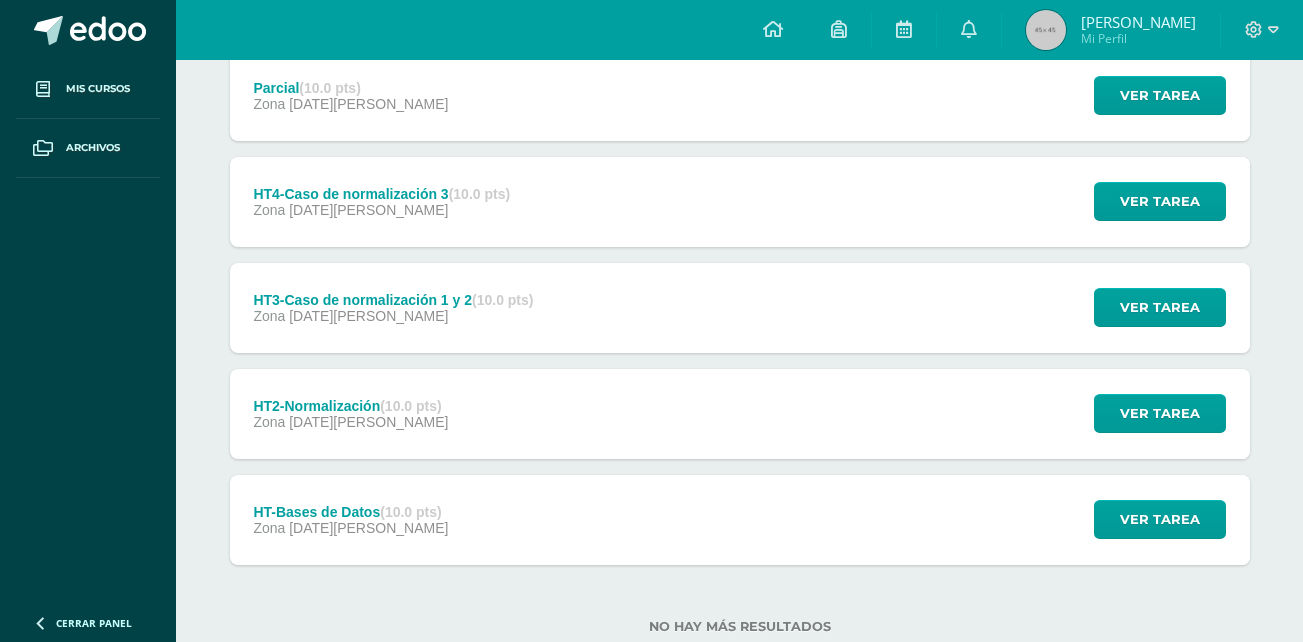 click on "Parcial  (10.0 pts)
Zona
[DATE][PERSON_NAME]
Ver tarea
Parcial
Computación Aplicada
Cargando contenido" at bounding box center [740, 96] 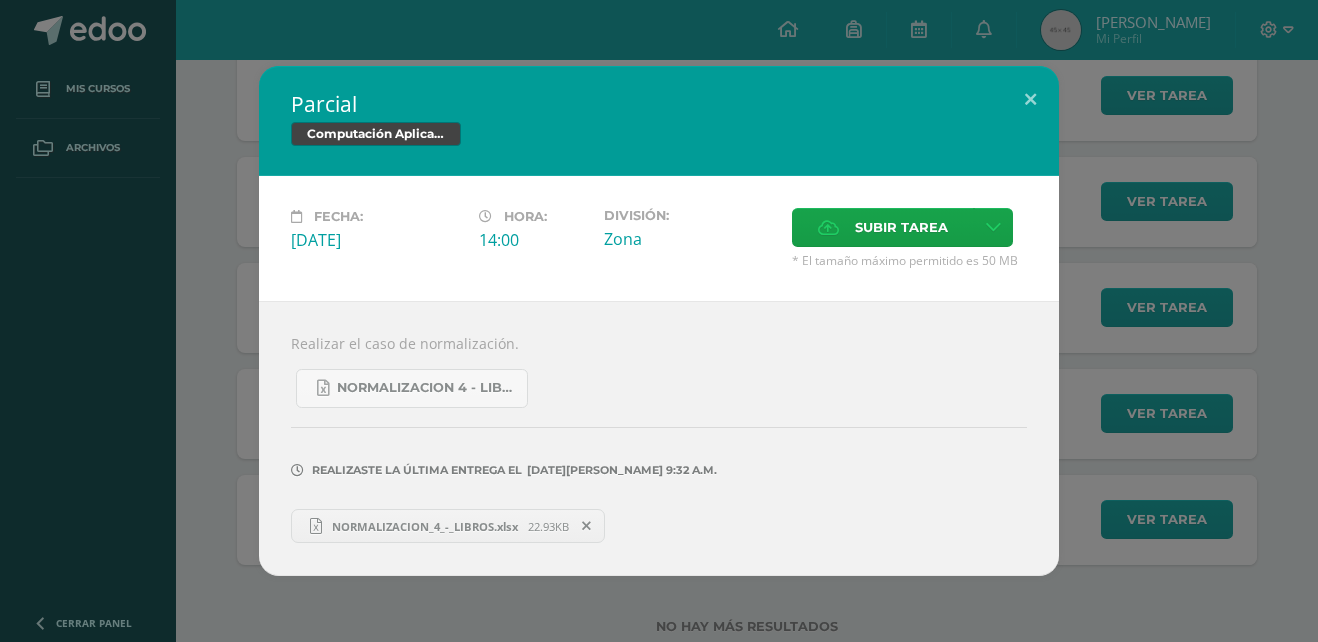 click on "Parcial
Computación Aplicada
Fecha:
[DATE][PERSON_NAME]:
14:00
División:
Zona
Cancelar" at bounding box center [659, 321] 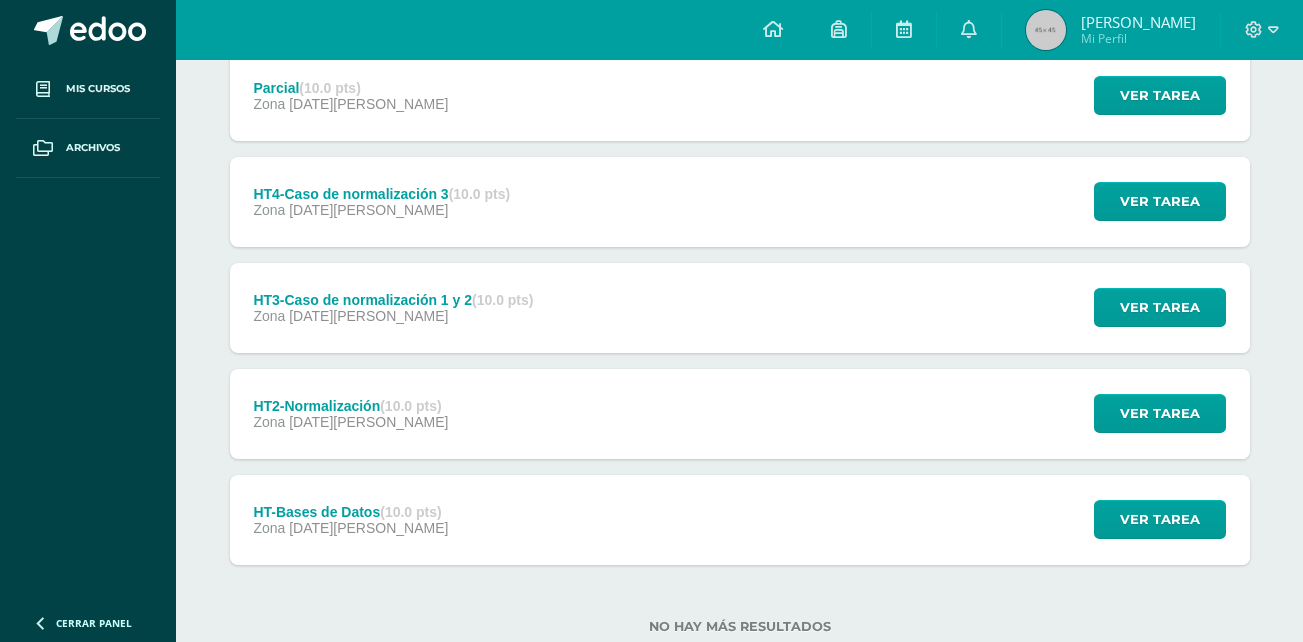 click on "HT-Bases de Datos  (10.0 pts)
Zona
03 de Julio
Ver tarea
HT-Bases de Datos
Computación Aplicada
Cargando contenido" at bounding box center [740, 520] 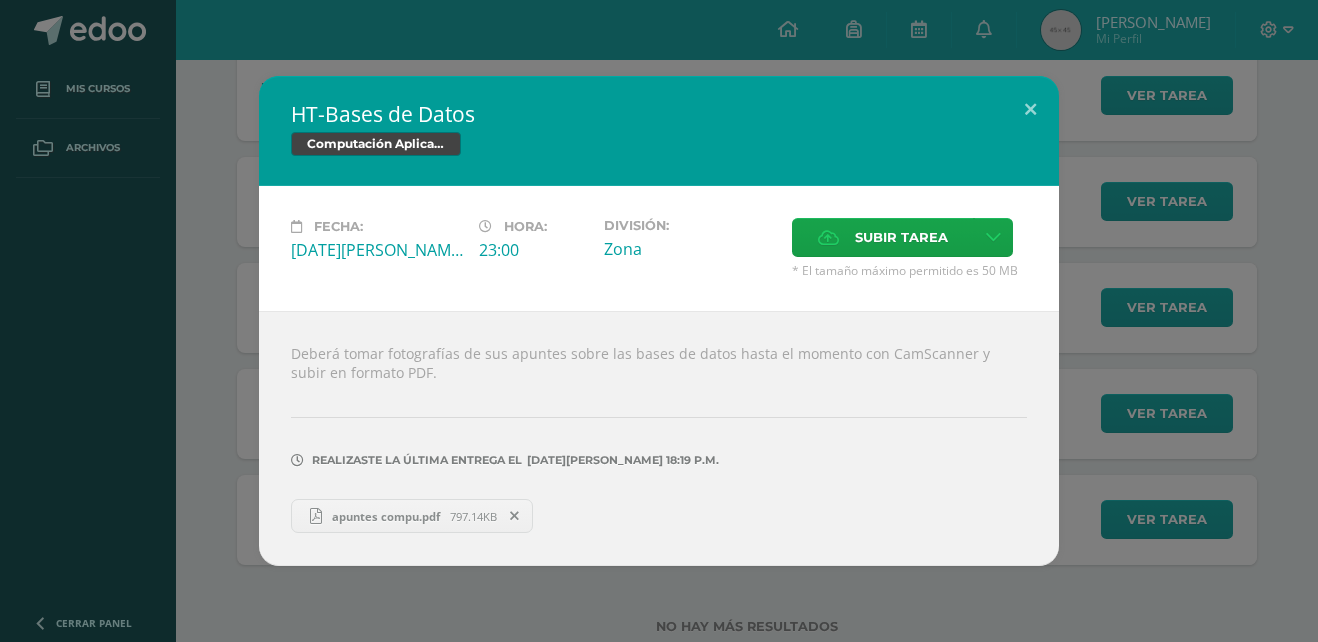 click on "HT-Bases de Datos
Computación Aplicada
Fecha:
Jueves 03 de Julio
Hora:
23:00
División:
Subir tarea" at bounding box center (659, 321) 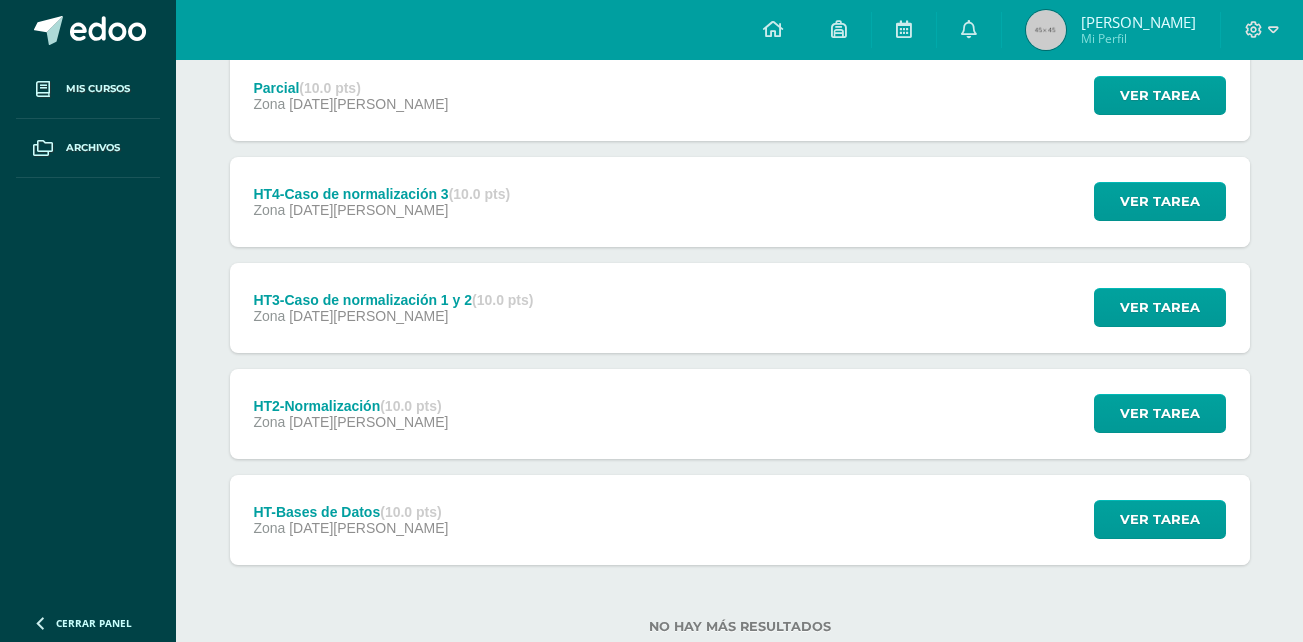 click on "HT2-Normalización  (10.0 pts)
Zona
07 de Julio
Ver tarea
HT2-Normalización
Computación Aplicada
Cargando contenido" at bounding box center (740, 414) 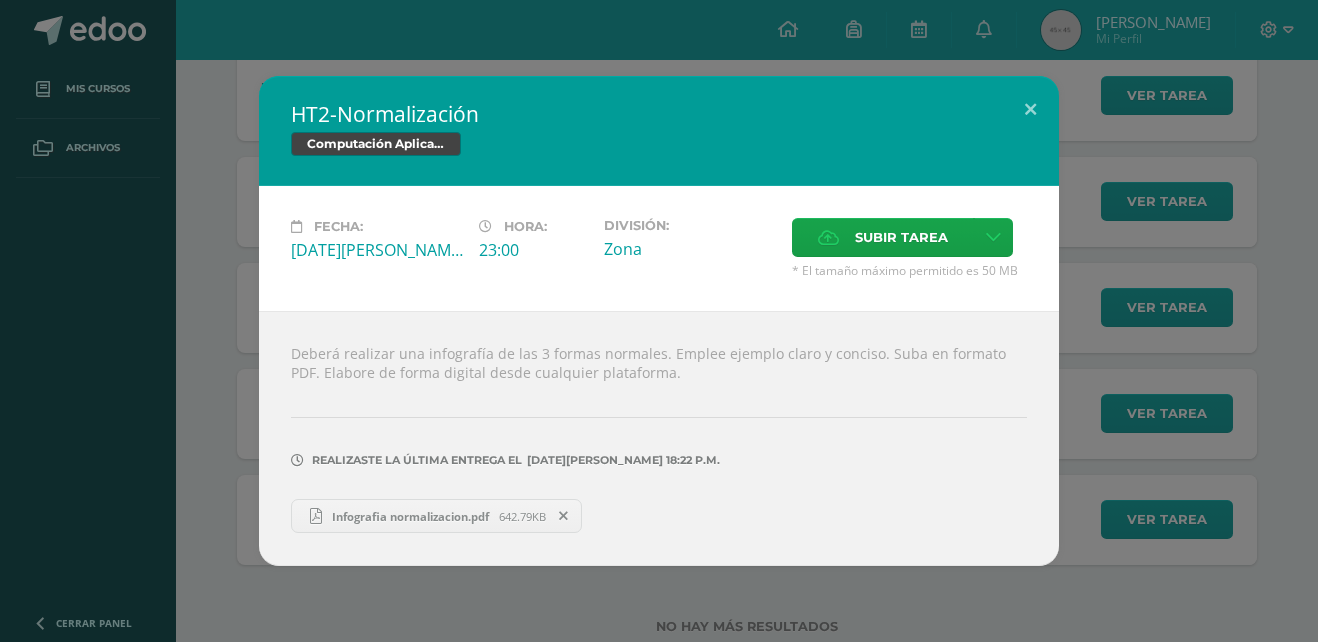 click on "HT2-Normalización
Computación Aplicada
Fecha:
Lunes 07 de Julio
Hora:
23:00
División:
Subir tarea" at bounding box center (659, 321) 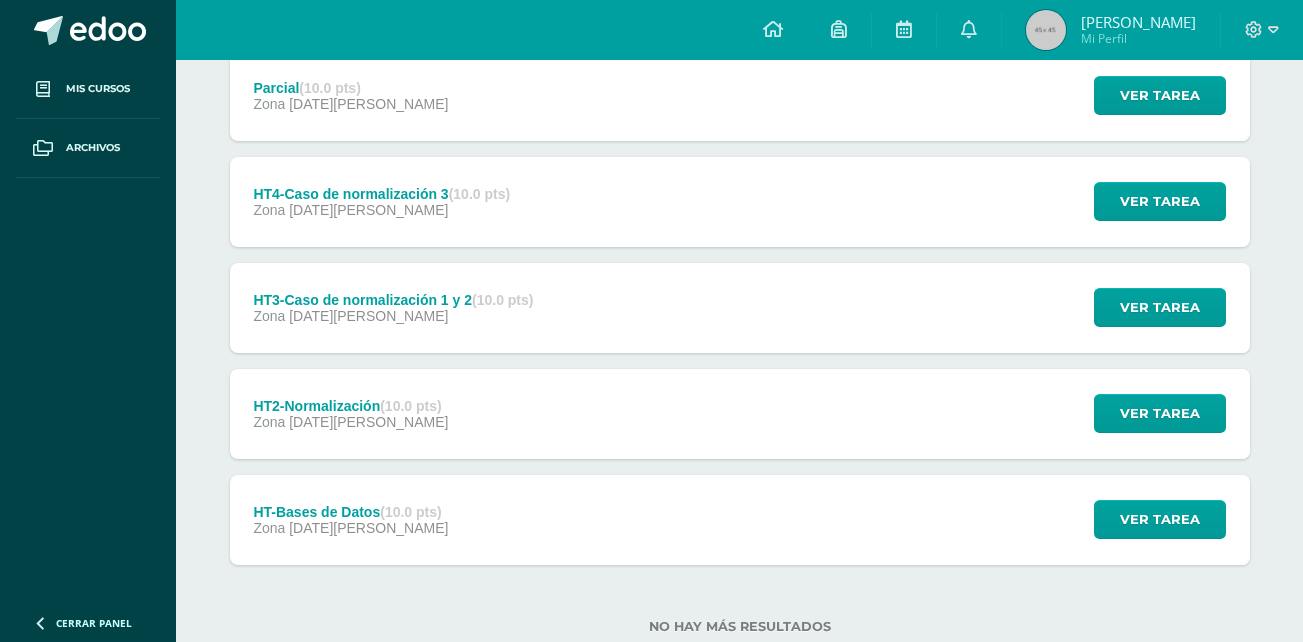click on "Zona
08 de Julio" at bounding box center [393, 316] 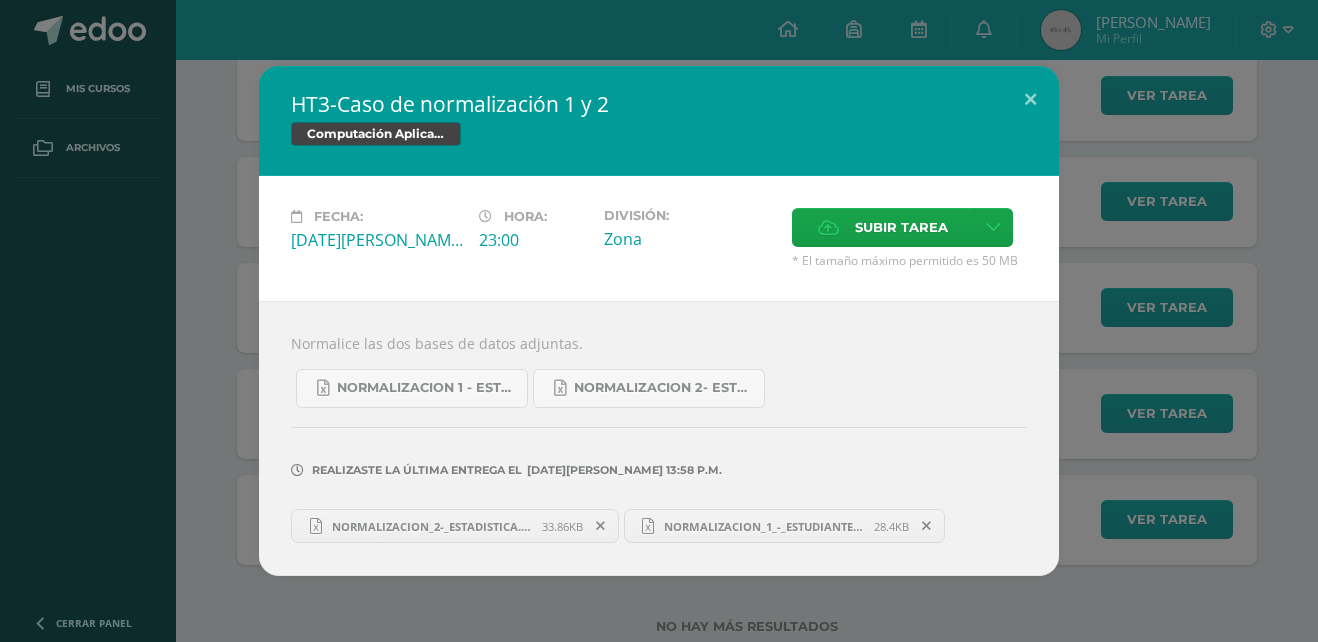 click on "HT3-Caso de normalización 1 y 2
Computación Aplicada
Fecha:
Martes 08 de Julio
Hora:
23:00
División:" at bounding box center [659, 321] 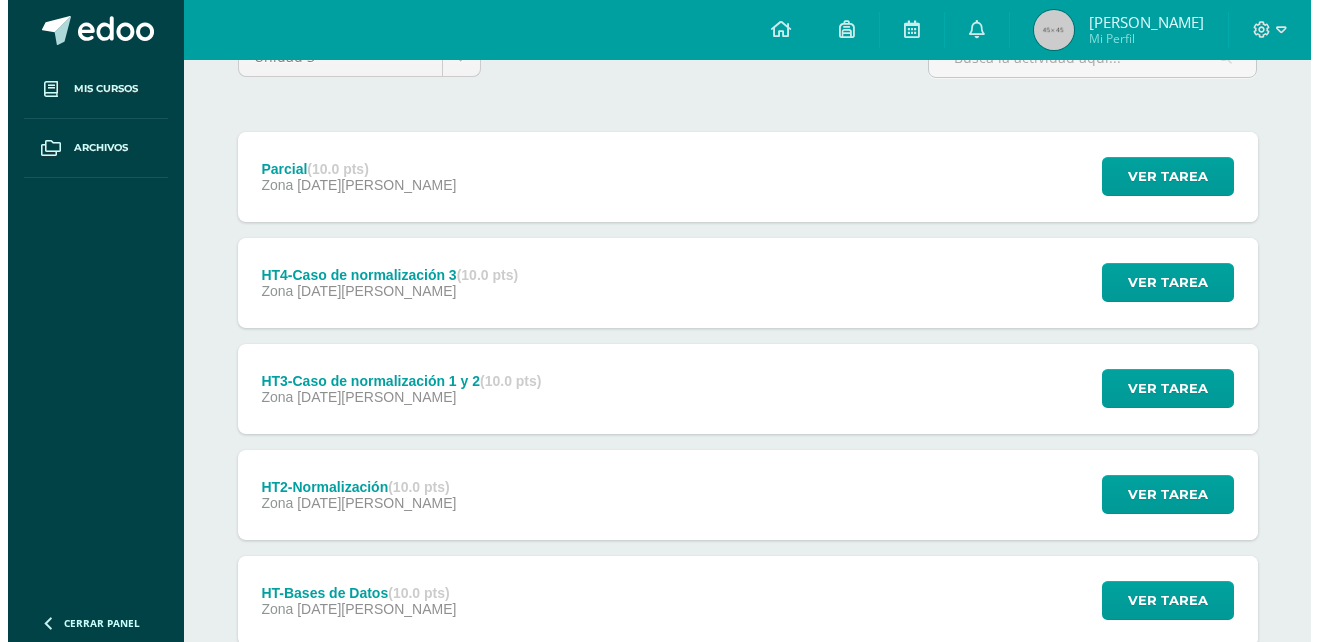 scroll, scrollTop: 197, scrollLeft: 0, axis: vertical 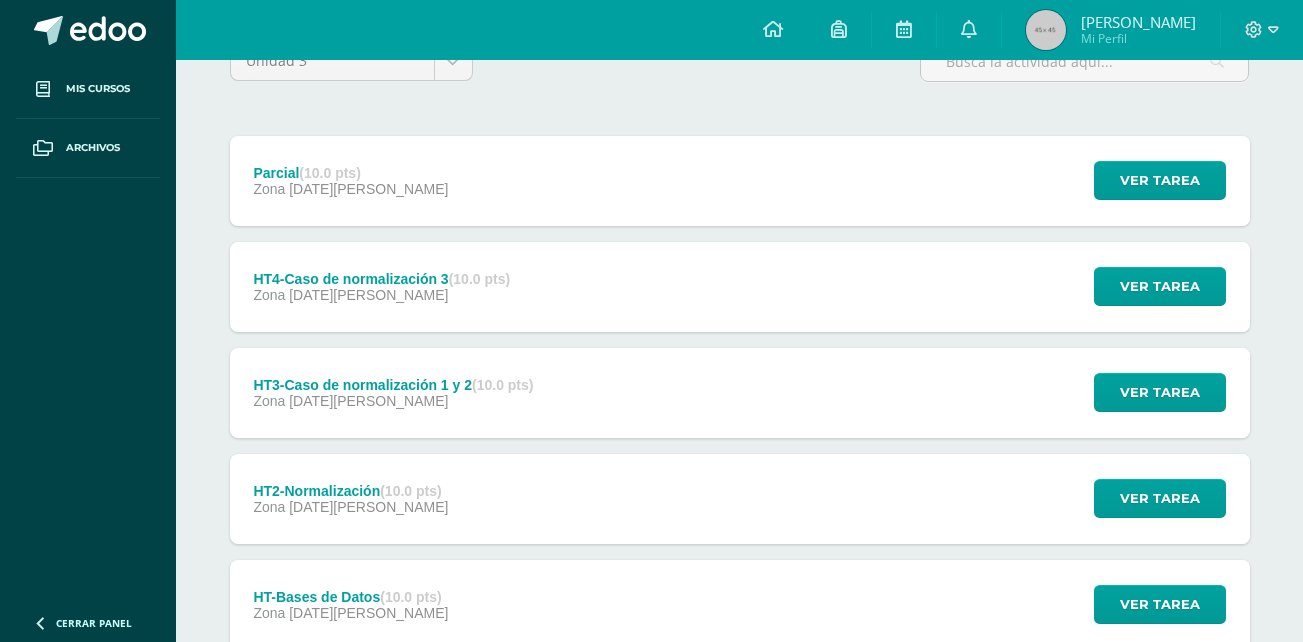 click on "HT4-Caso de normalización 3  (10.0 pts)
Zona
09 de Julio
Ver tarea
HT4-Caso de normalización 3
Computación Aplicada
Cargando contenido" at bounding box center (740, 287) 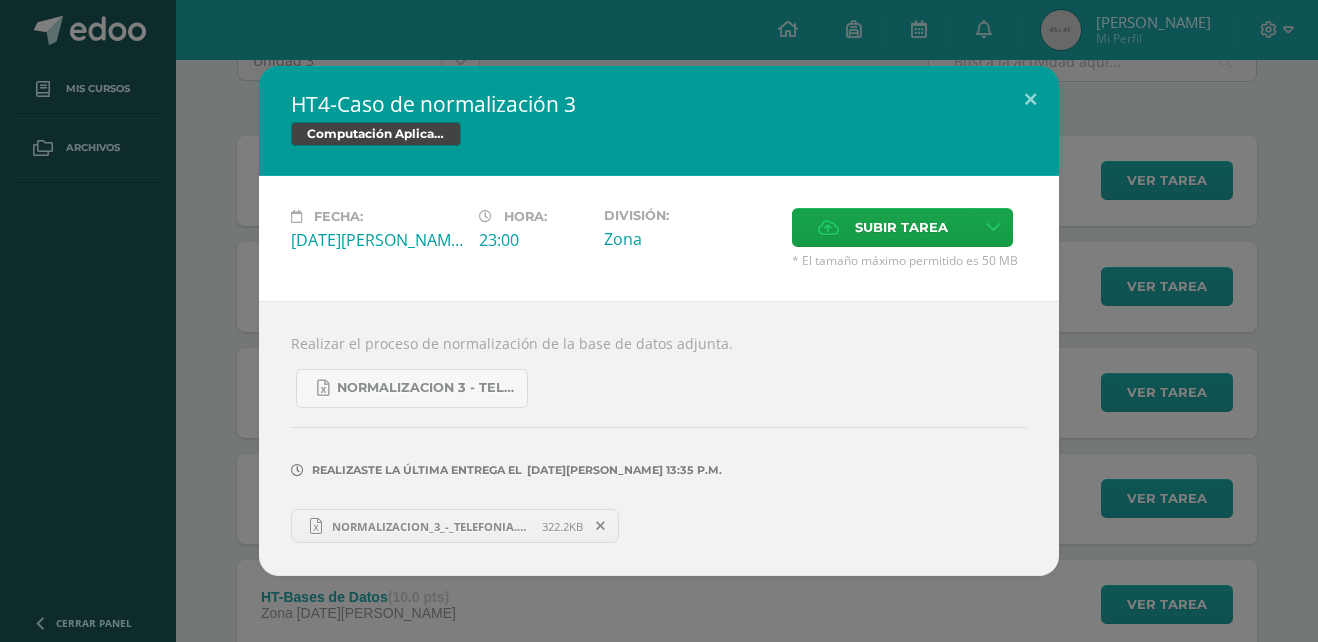 click on "HT4-Caso de normalización 3
Computación Aplicada
Fecha:
Miércoles 09 de Julio
Hora:
23:00
División:" at bounding box center [659, 321] 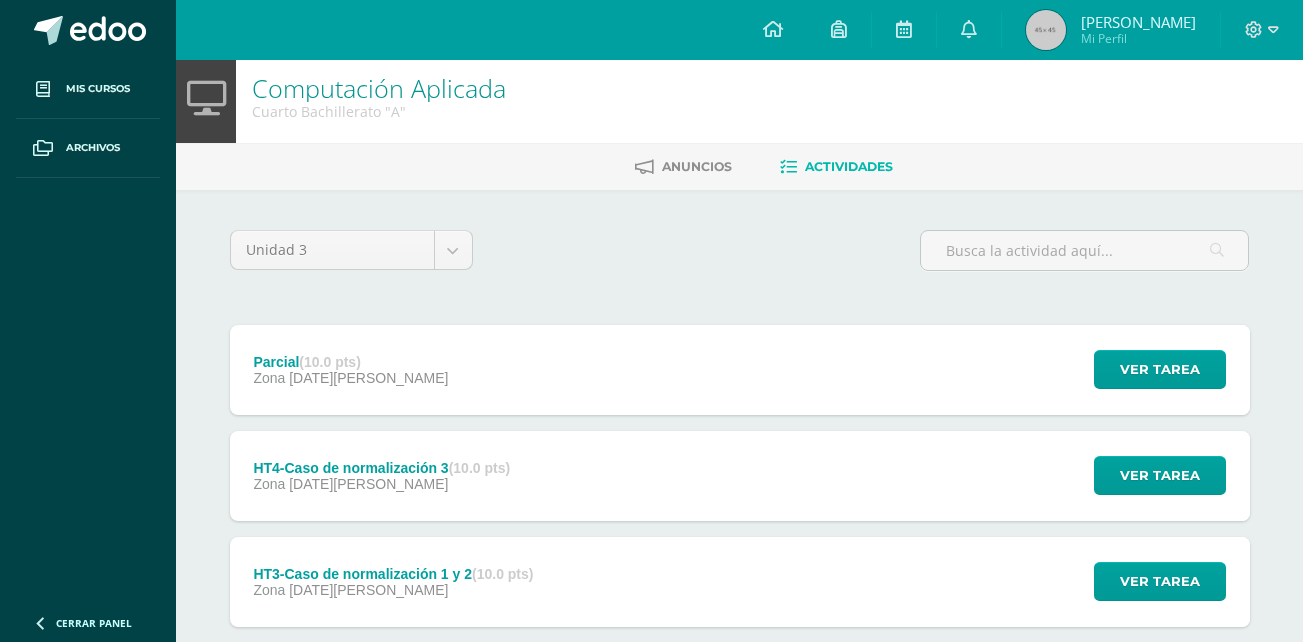 scroll, scrollTop: 6, scrollLeft: 0, axis: vertical 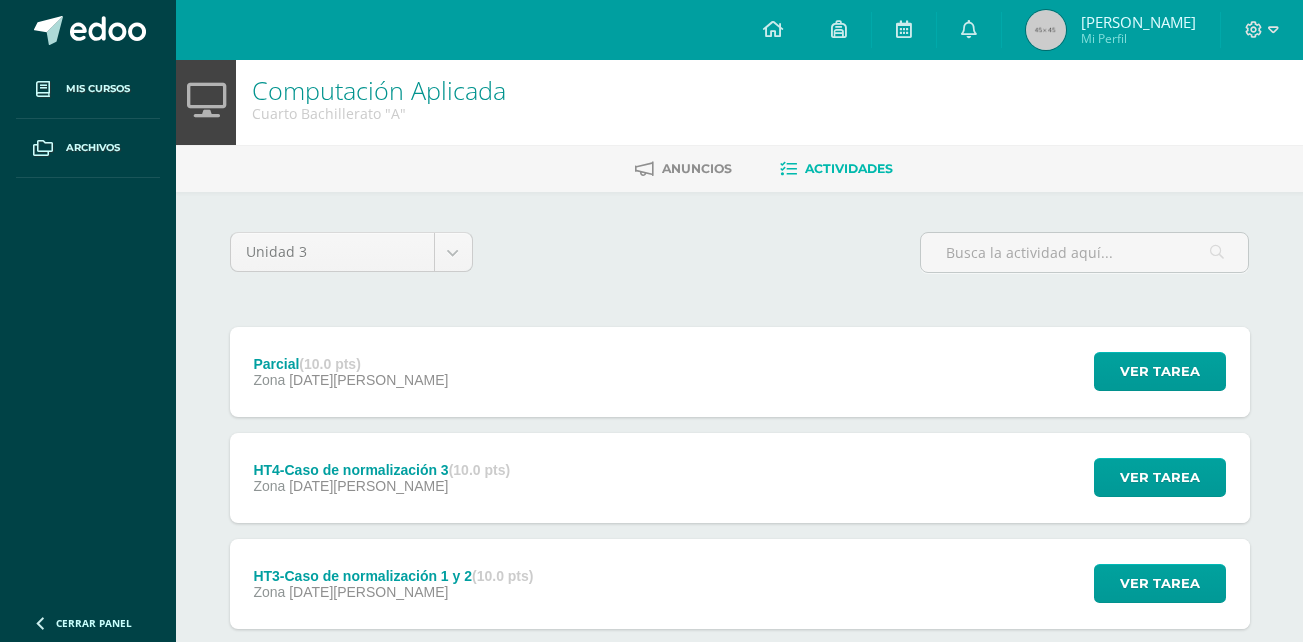 click on "[PERSON_NAME]" at bounding box center [1138, 22] 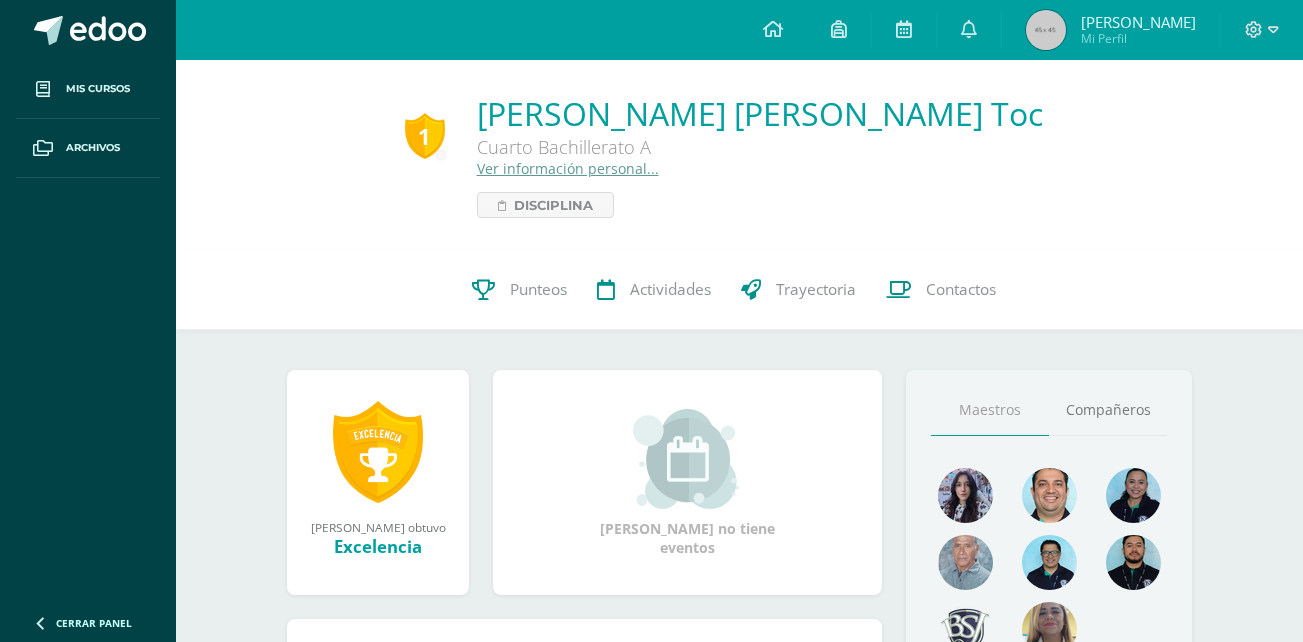 scroll, scrollTop: 0, scrollLeft: 0, axis: both 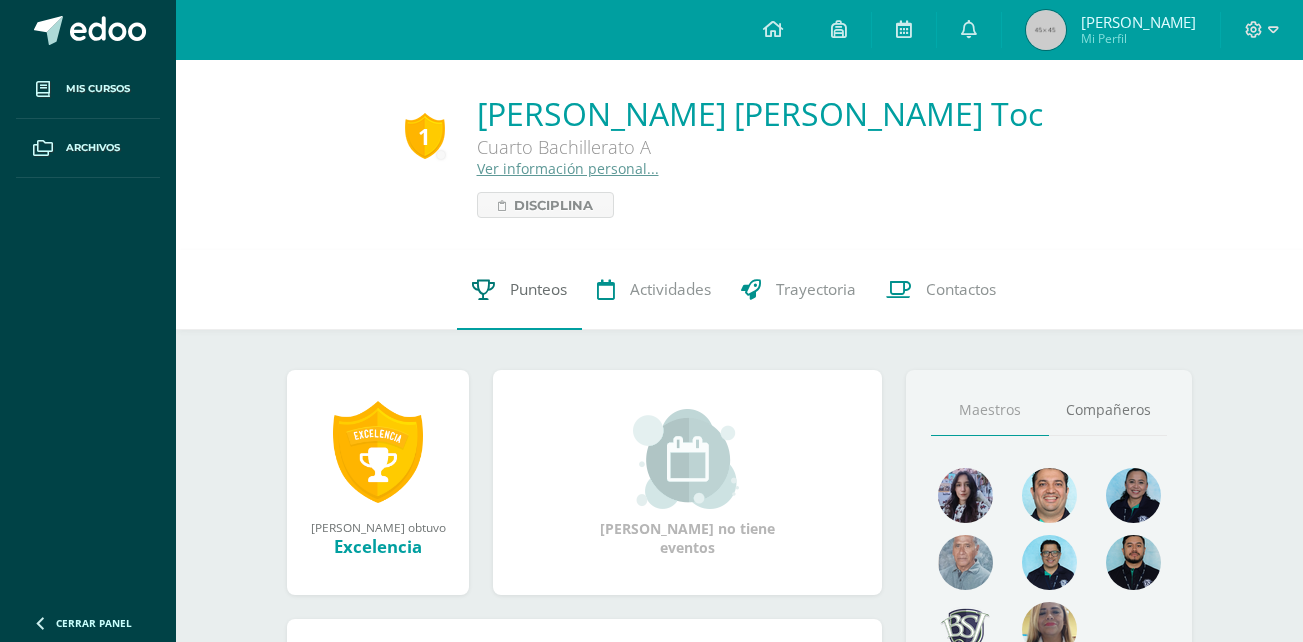 click on "Punteos" at bounding box center [538, 289] 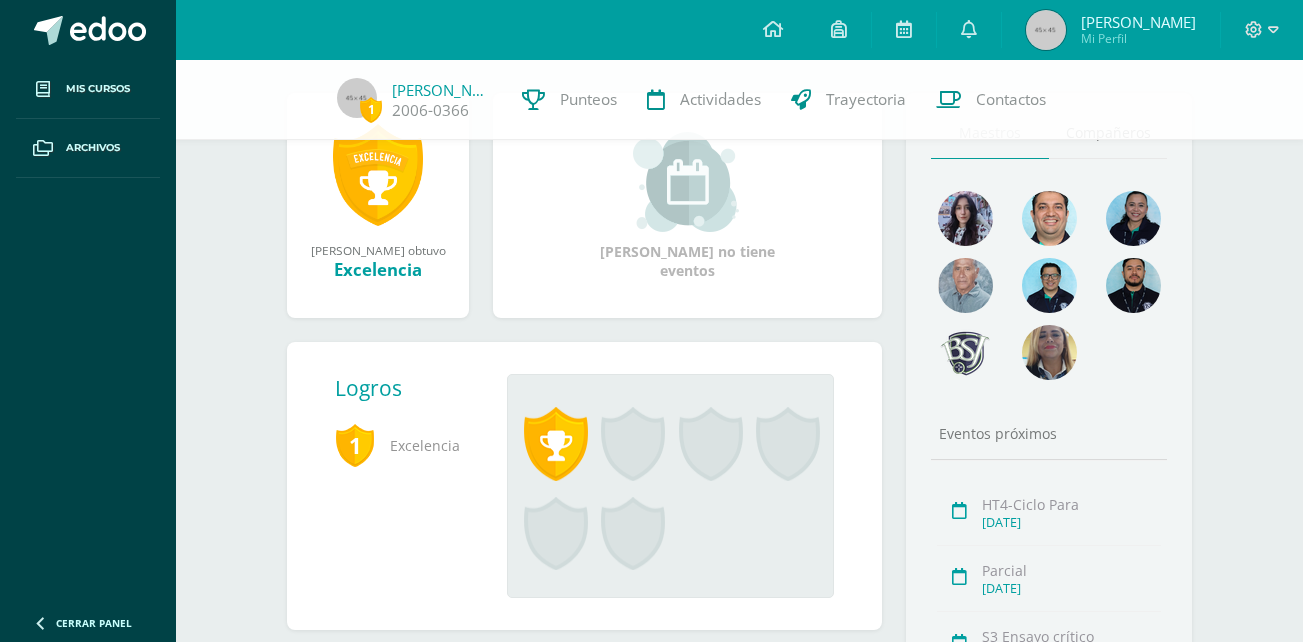 scroll, scrollTop: 271, scrollLeft: 0, axis: vertical 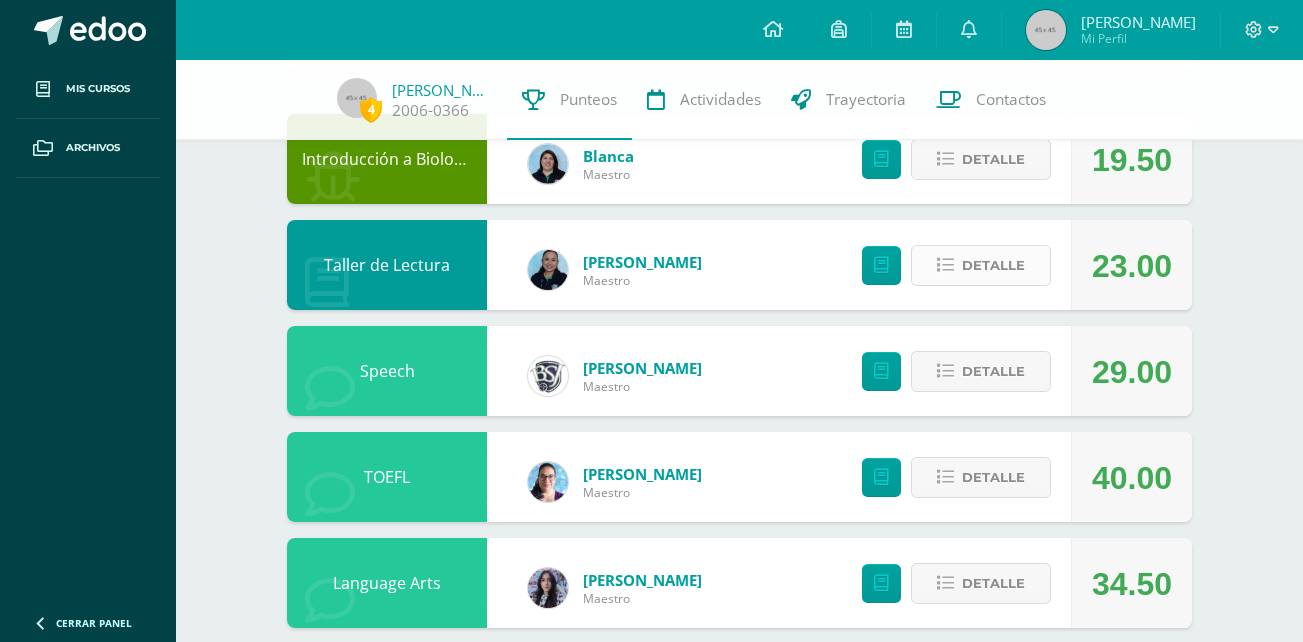 click on "Detalle" at bounding box center (993, 265) 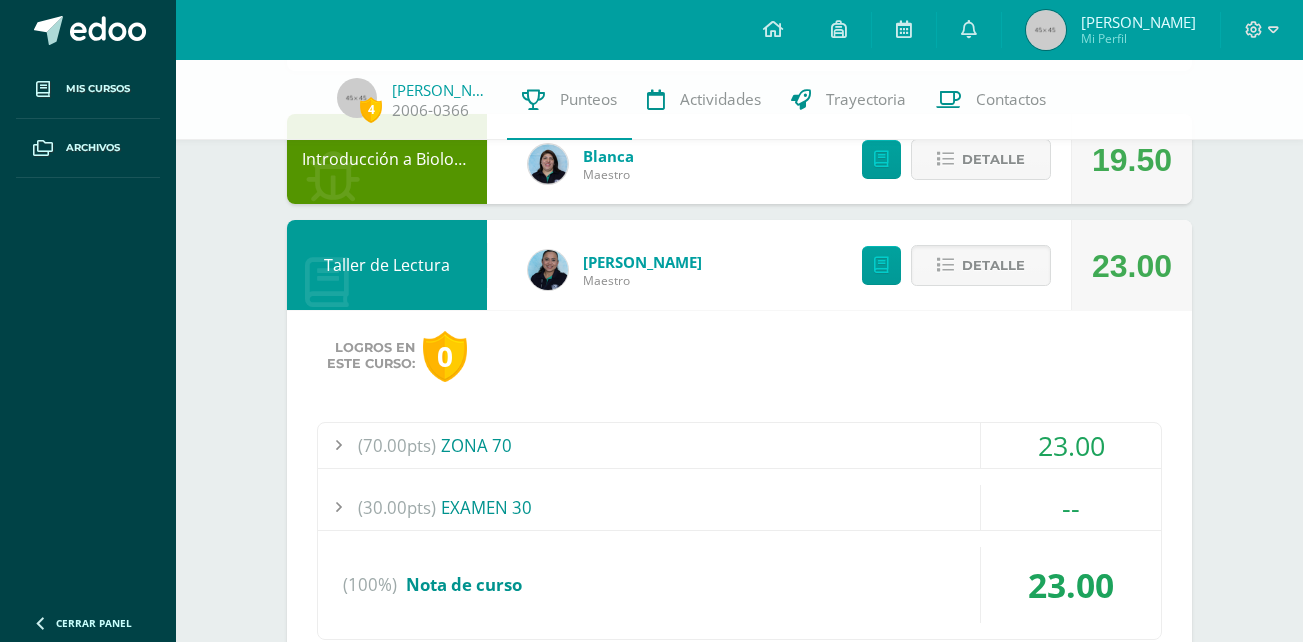 click on "23.00" at bounding box center (1071, 445) 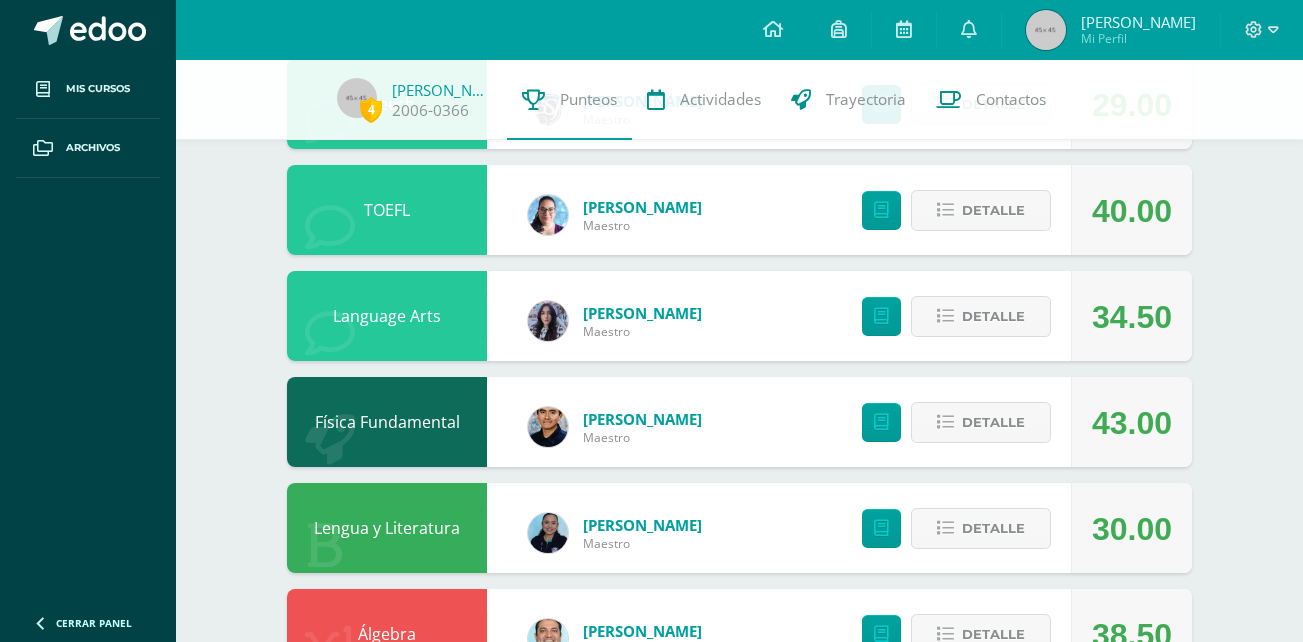 scroll, scrollTop: 1187, scrollLeft: 0, axis: vertical 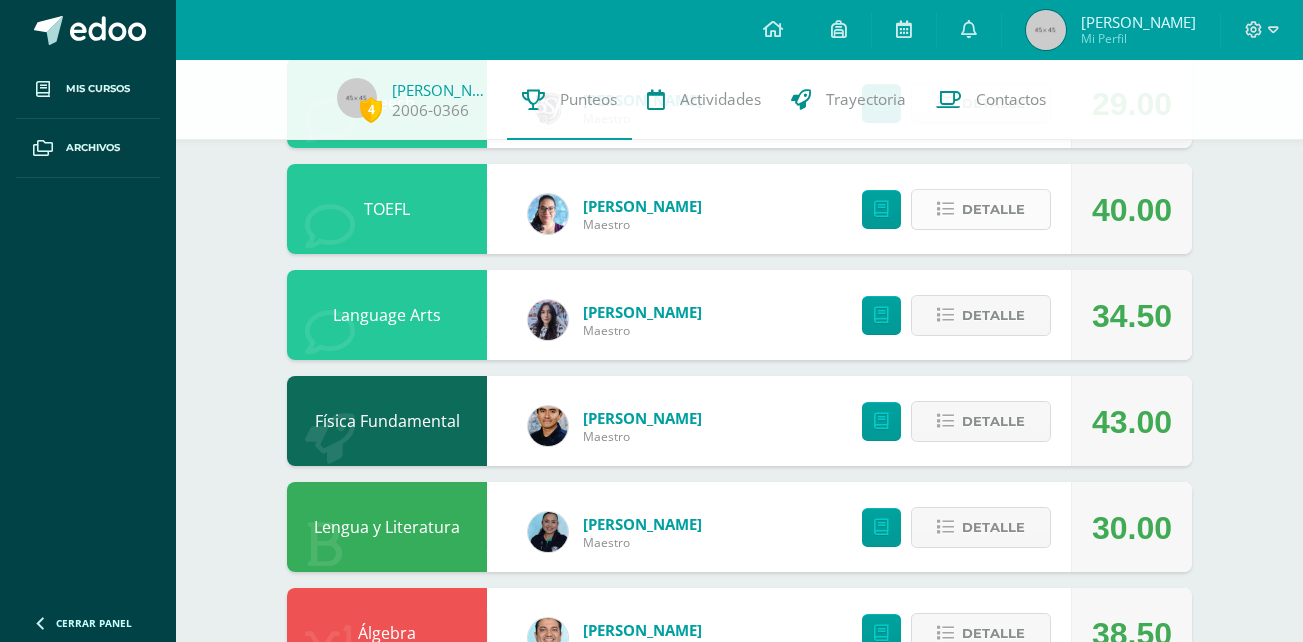 click on "Detalle" at bounding box center [993, 209] 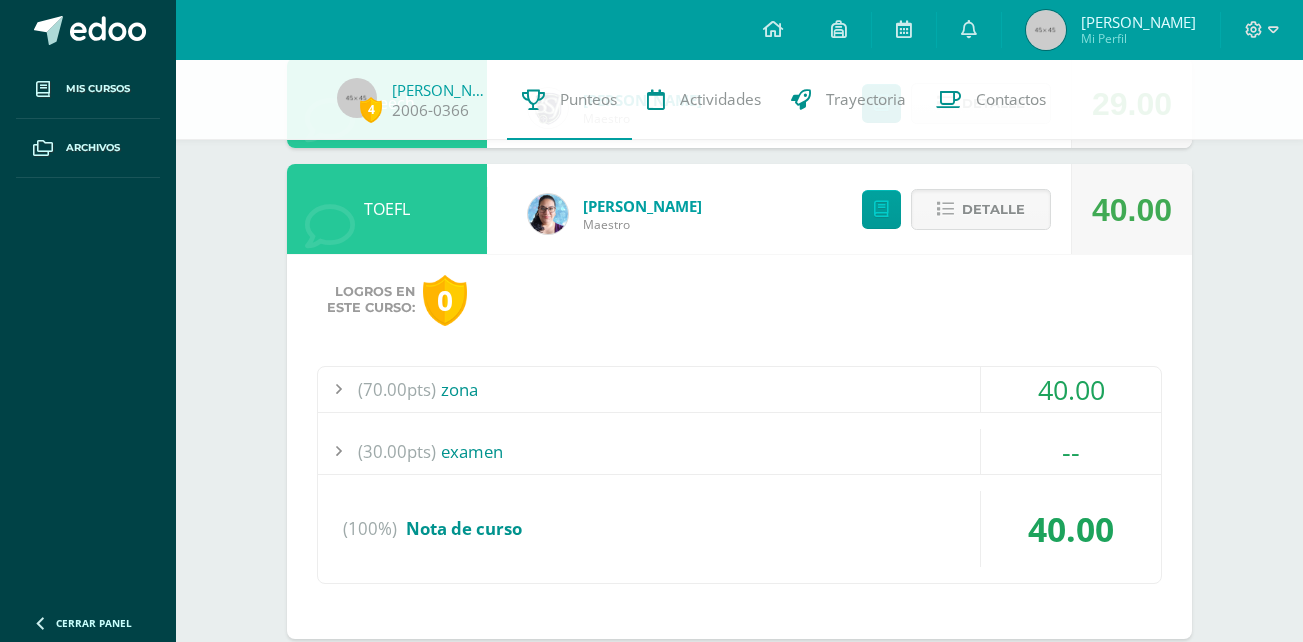 click on "40.00" at bounding box center (1071, 389) 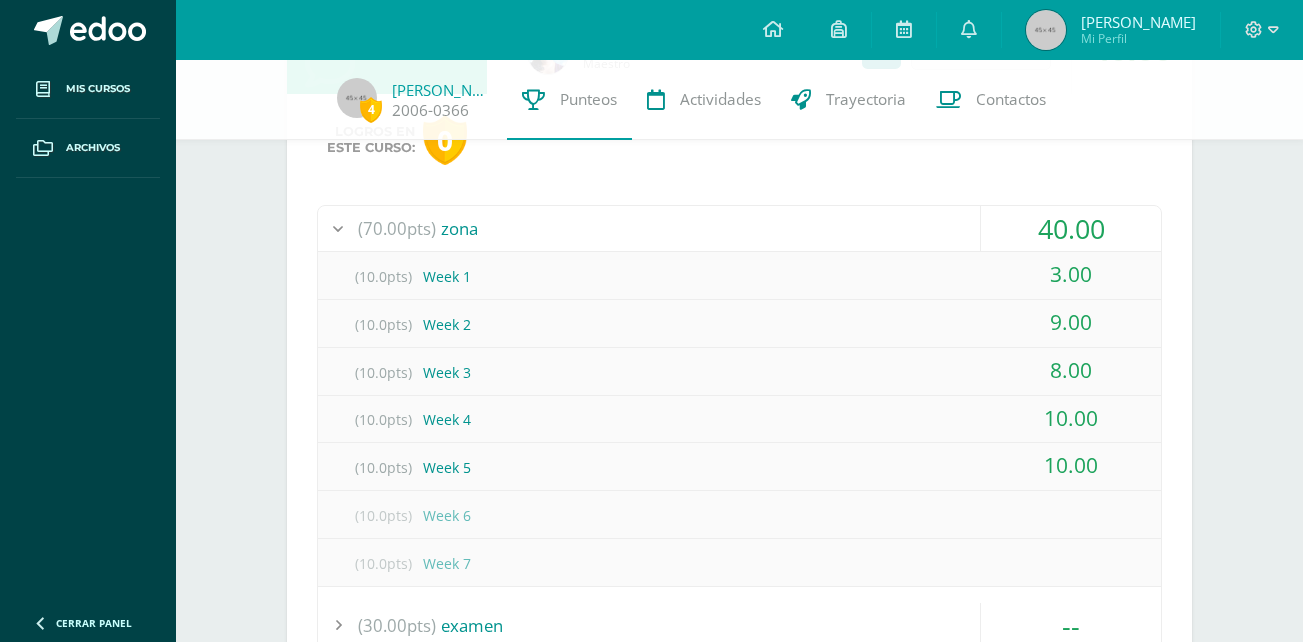 scroll, scrollTop: 1012, scrollLeft: 0, axis: vertical 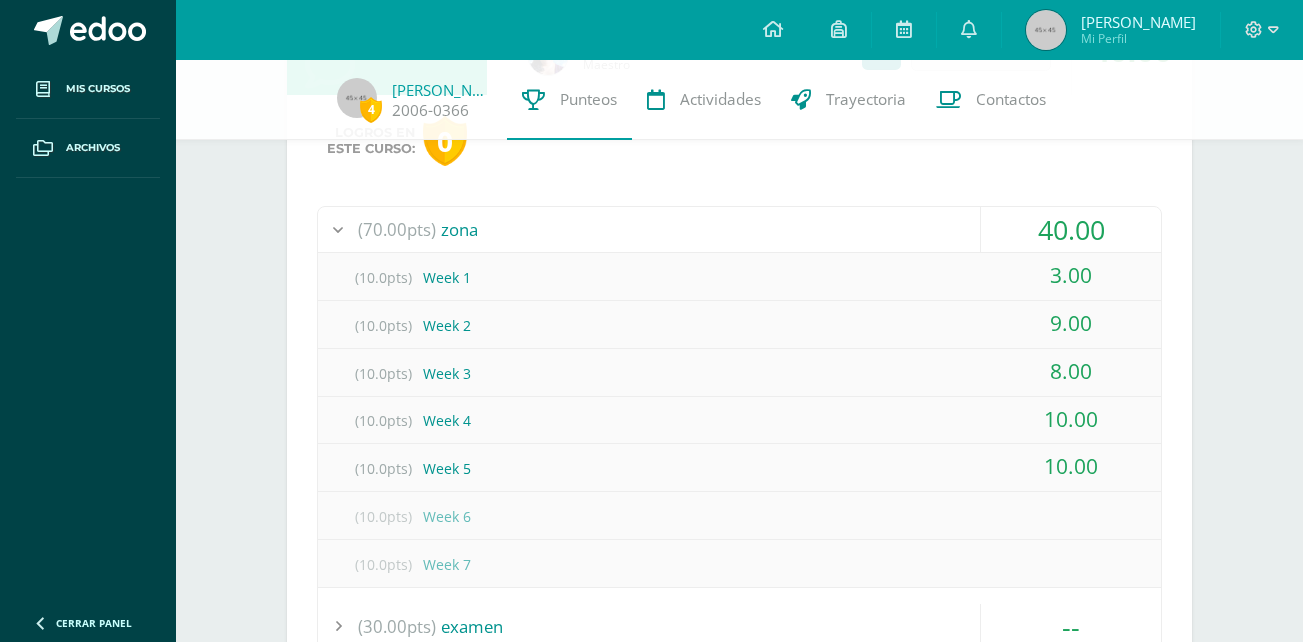 click on "4
[PERSON_NAME]
2006-0366
Punteos Actividades Trayectoria Contactos  Pendiente
Unidad 3                             Unidad 1 Unidad 2 Unidad 3 Unidad 4 Descargar boleta
Introducción a Biología
[PERSON_NAME]
19.50
[GEOGRAPHIC_DATA]
Taller de Lectura
[PERSON_NAME]
23.00
[GEOGRAPHIC_DATA]
Logros en
este curso:
0
(70.00pts)
(100%)" at bounding box center [739, 746] 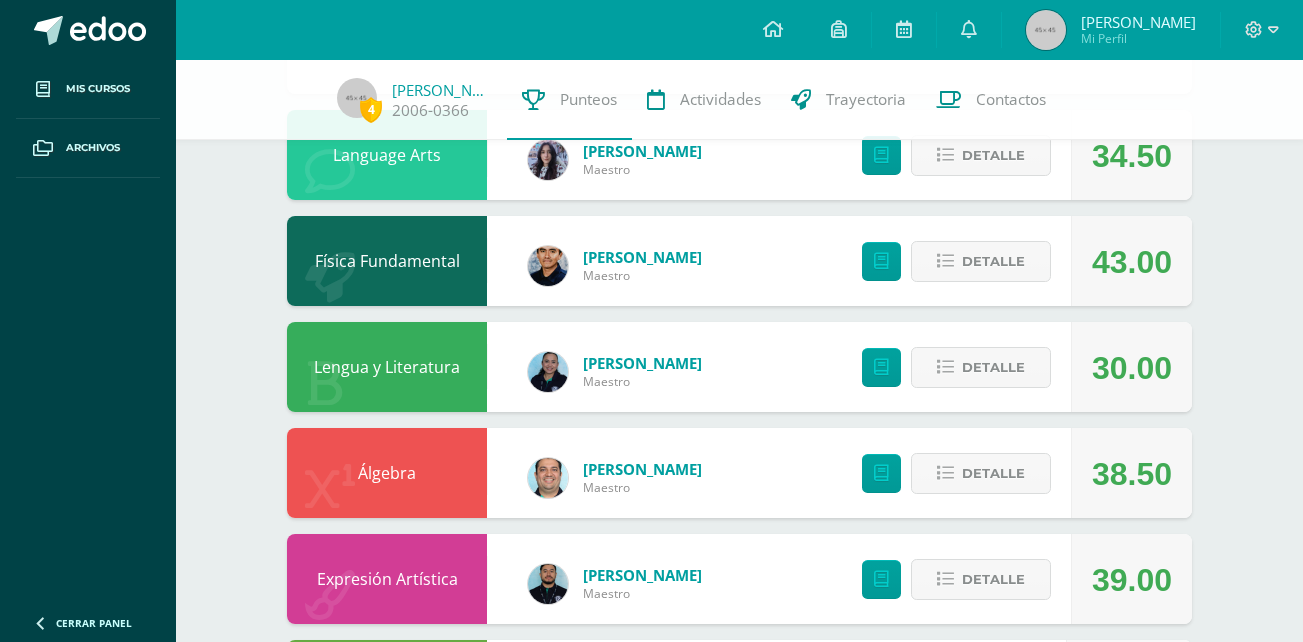 scroll, scrollTop: 1745, scrollLeft: 0, axis: vertical 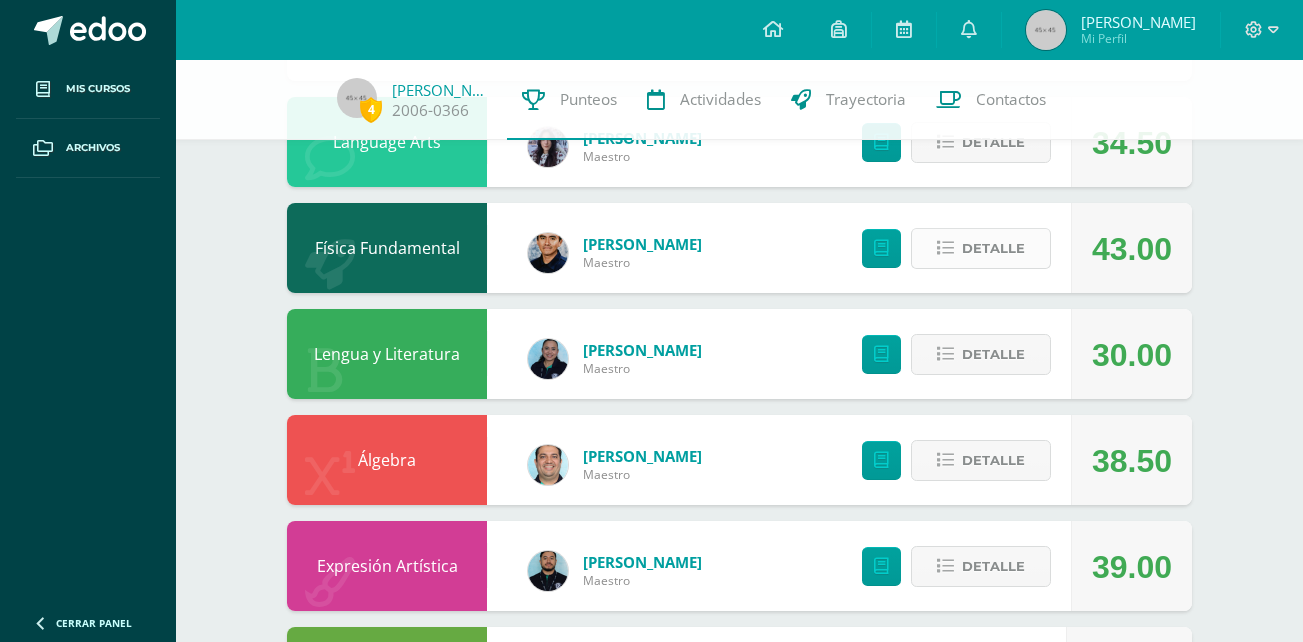 click on "Detalle" at bounding box center [993, 248] 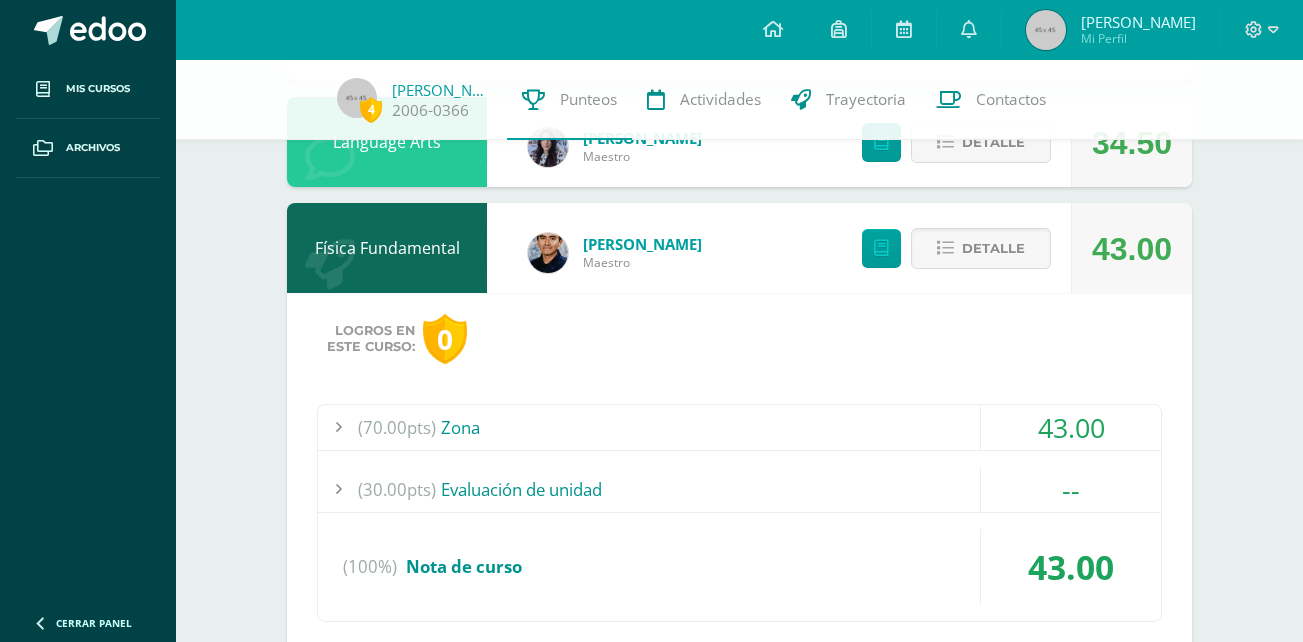 click on "43.00" at bounding box center [1071, 427] 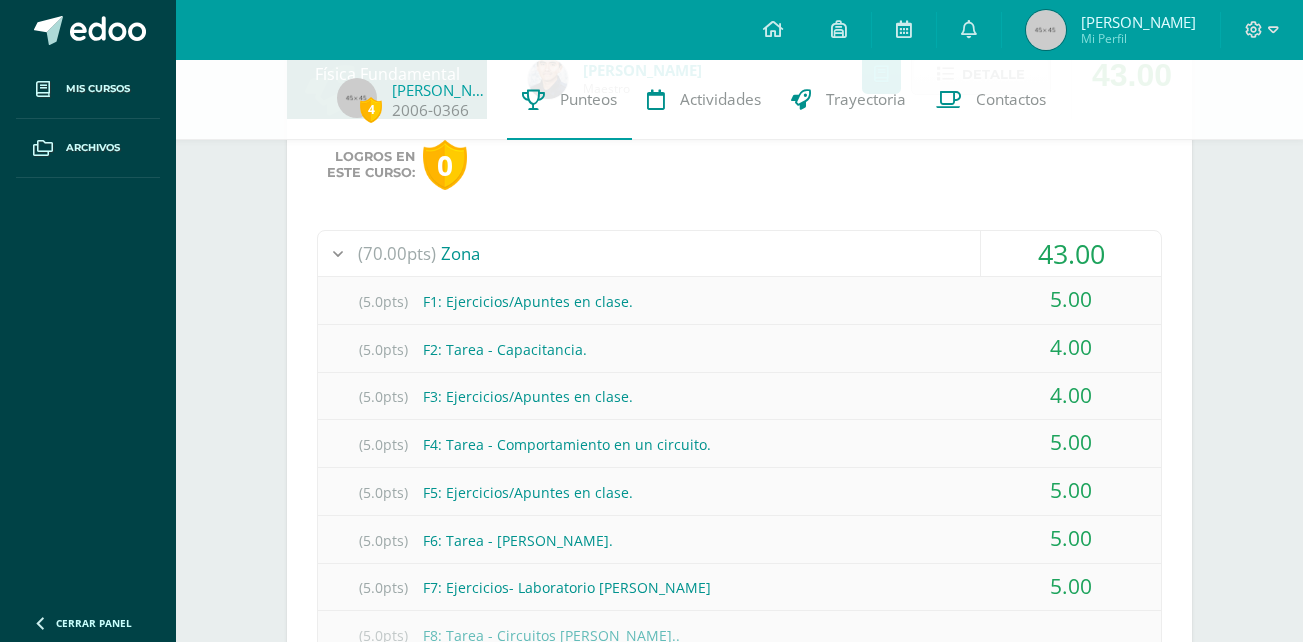 scroll, scrollTop: 1586, scrollLeft: 0, axis: vertical 